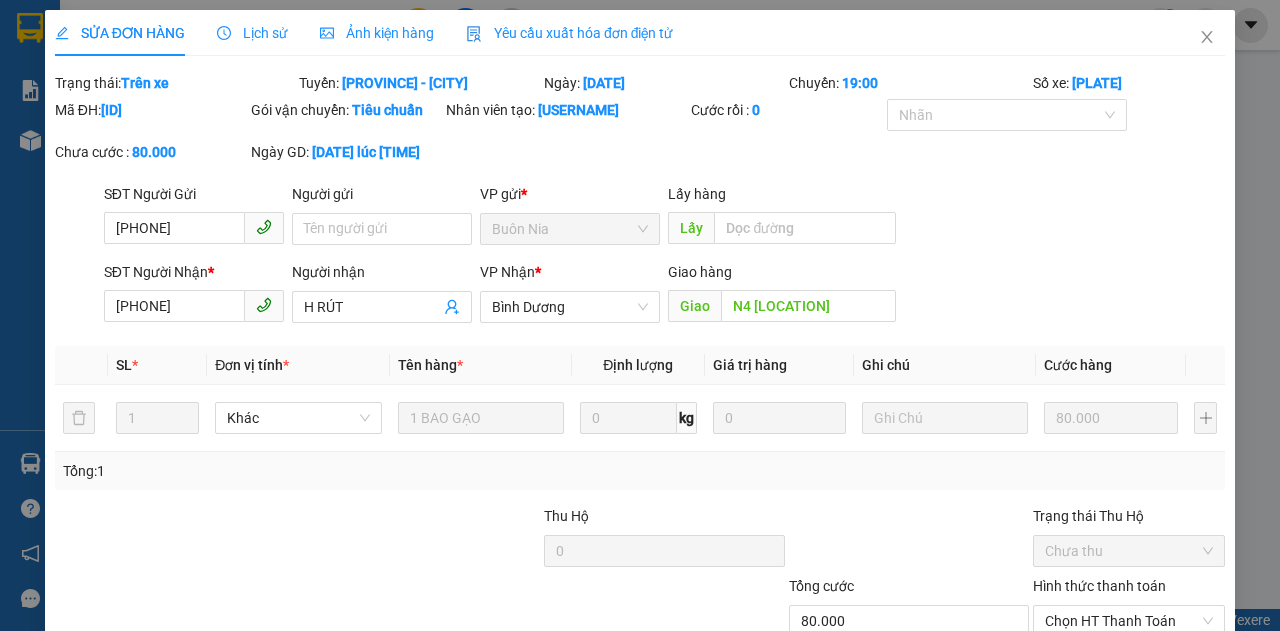scroll, scrollTop: 0, scrollLeft: 0, axis: both 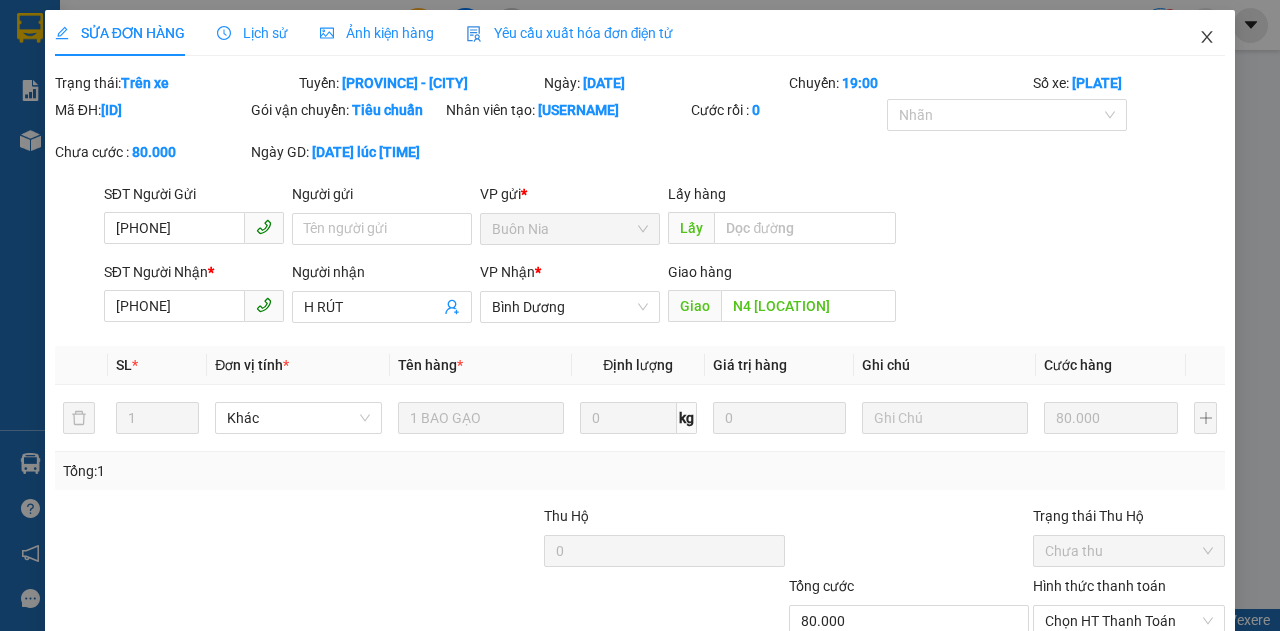 click 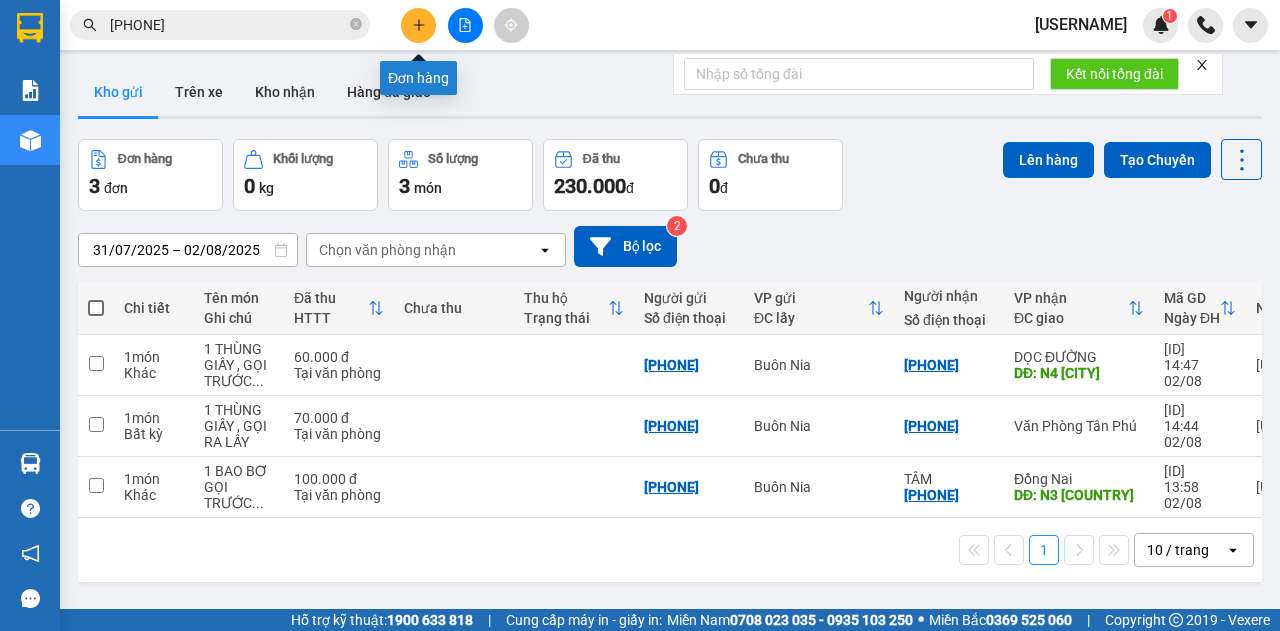 click 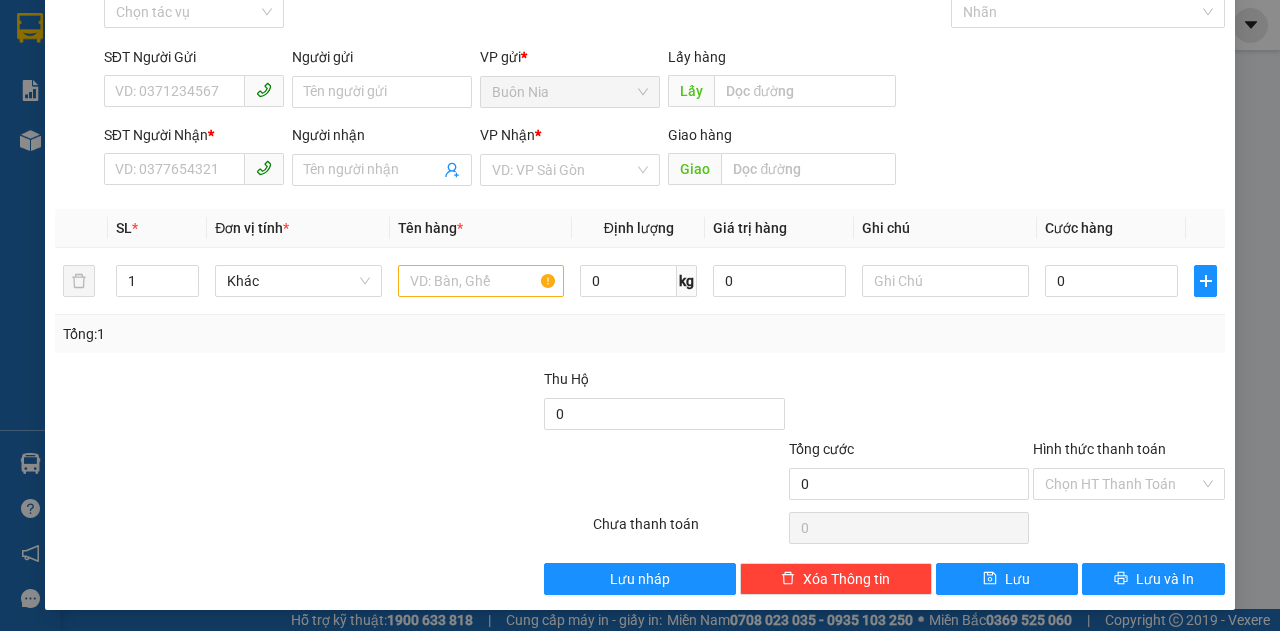 scroll, scrollTop: 0, scrollLeft: 0, axis: both 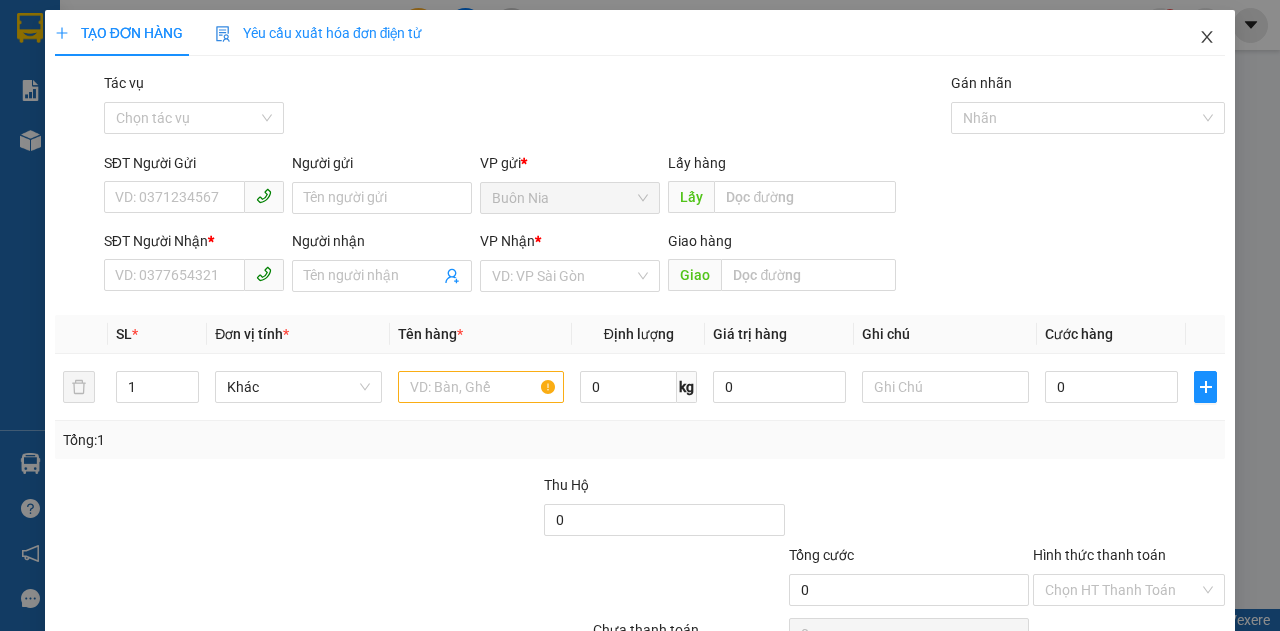 click 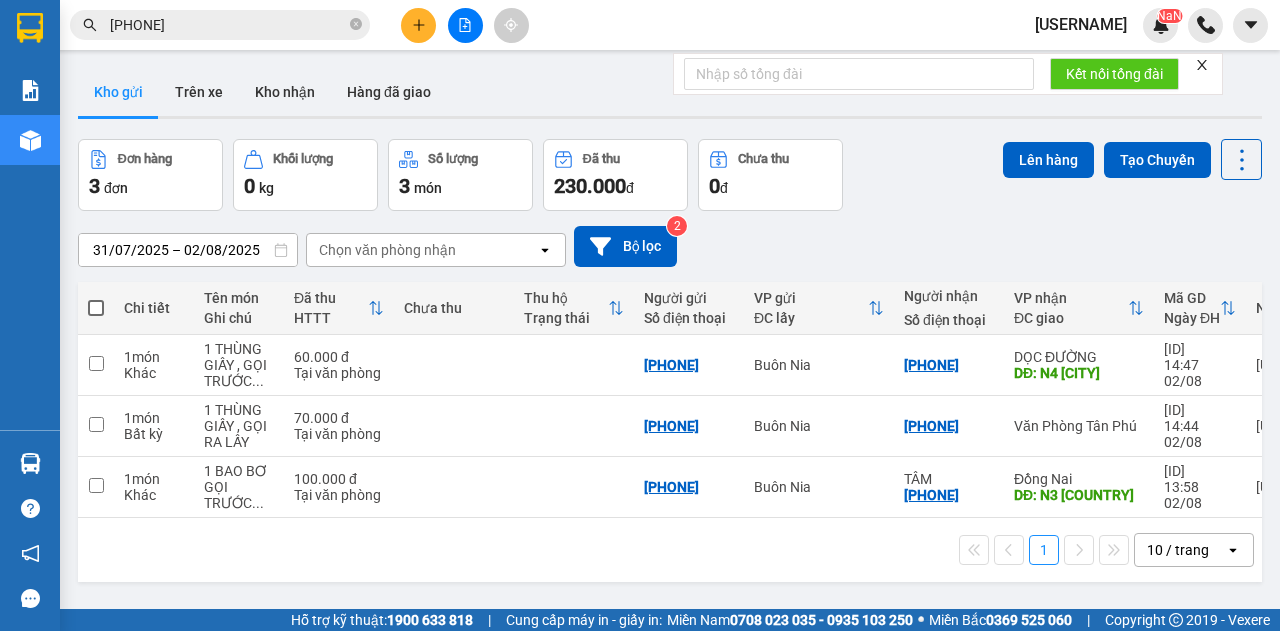 click on "[PHONE]" at bounding box center (228, 25) 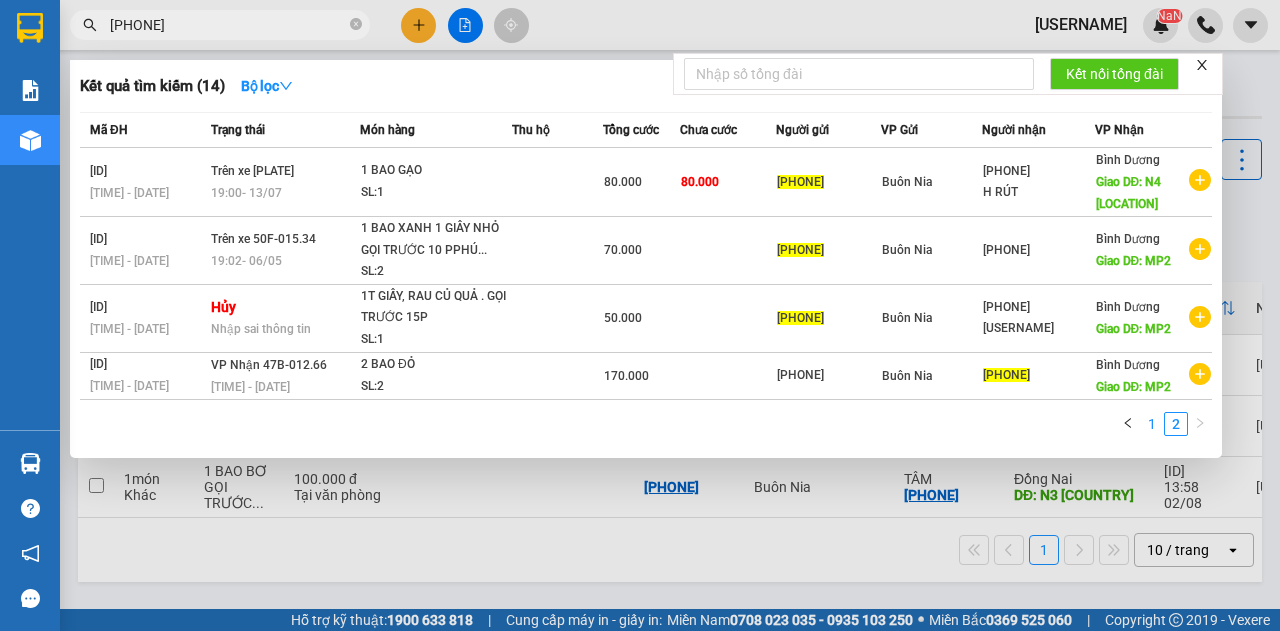 click on "1" at bounding box center [1152, 424] 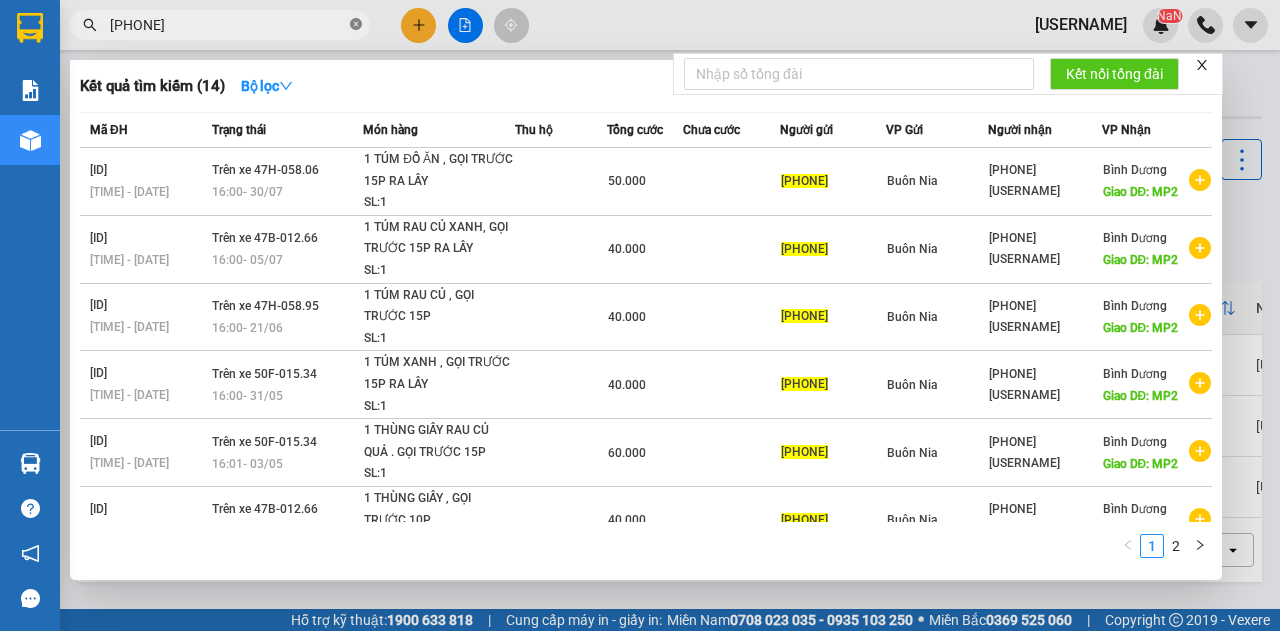 click 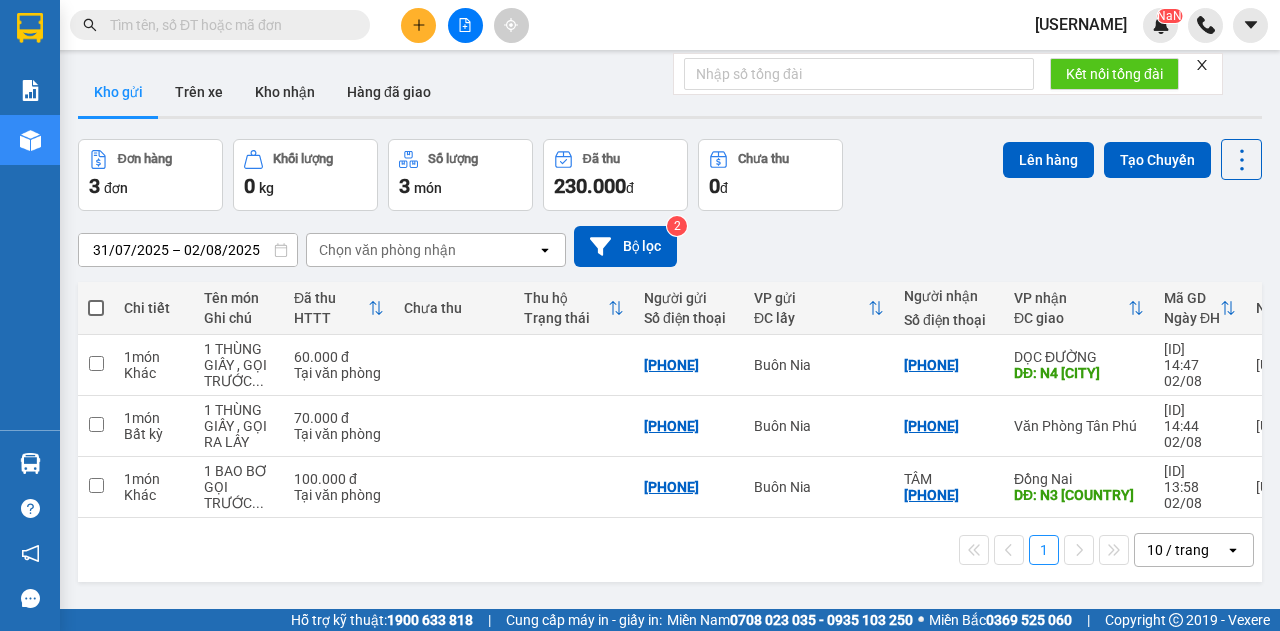 click at bounding box center [228, 25] 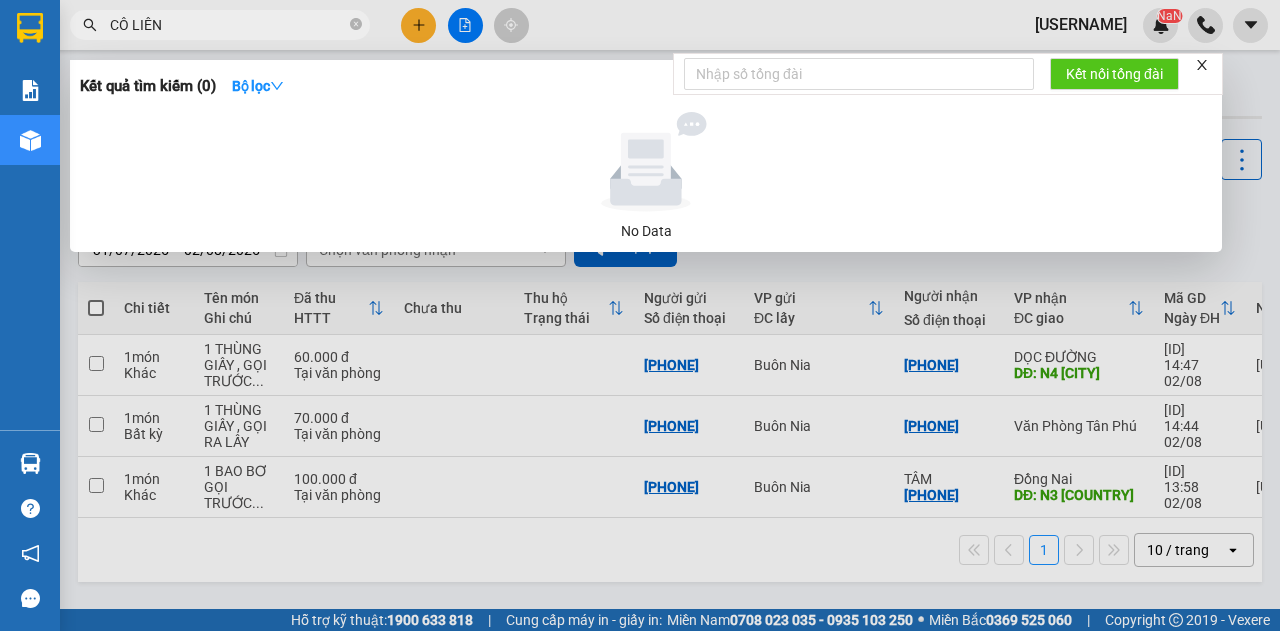 type on "CÔ LIÊN" 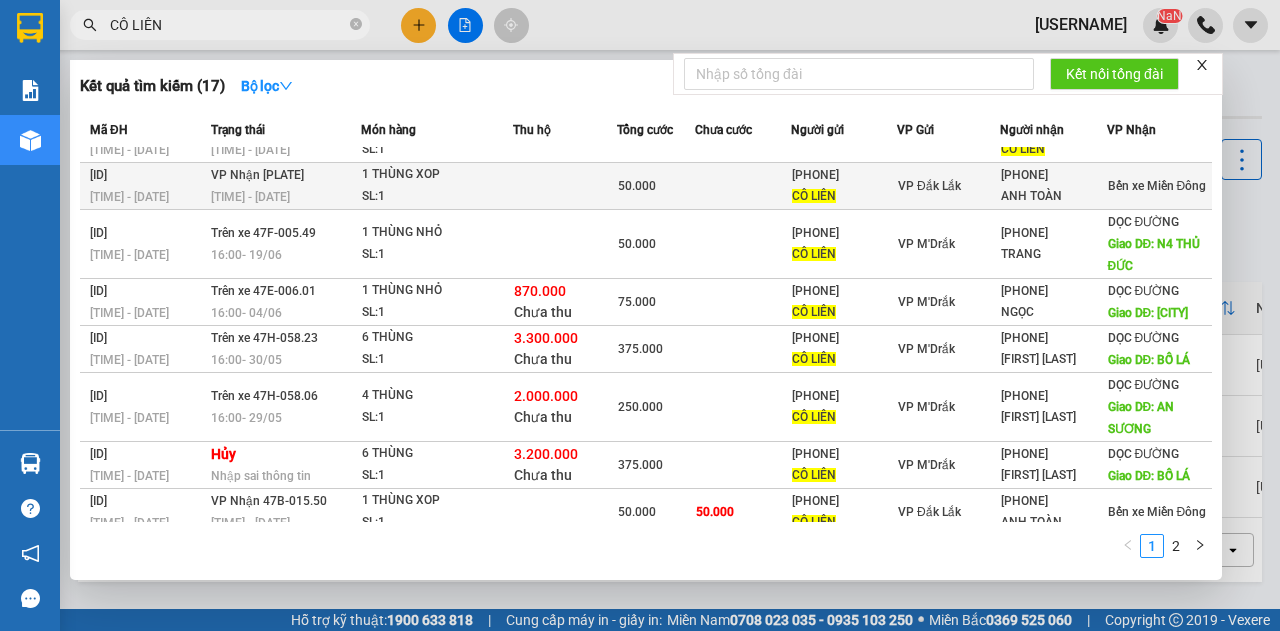 scroll, scrollTop: 0, scrollLeft: 0, axis: both 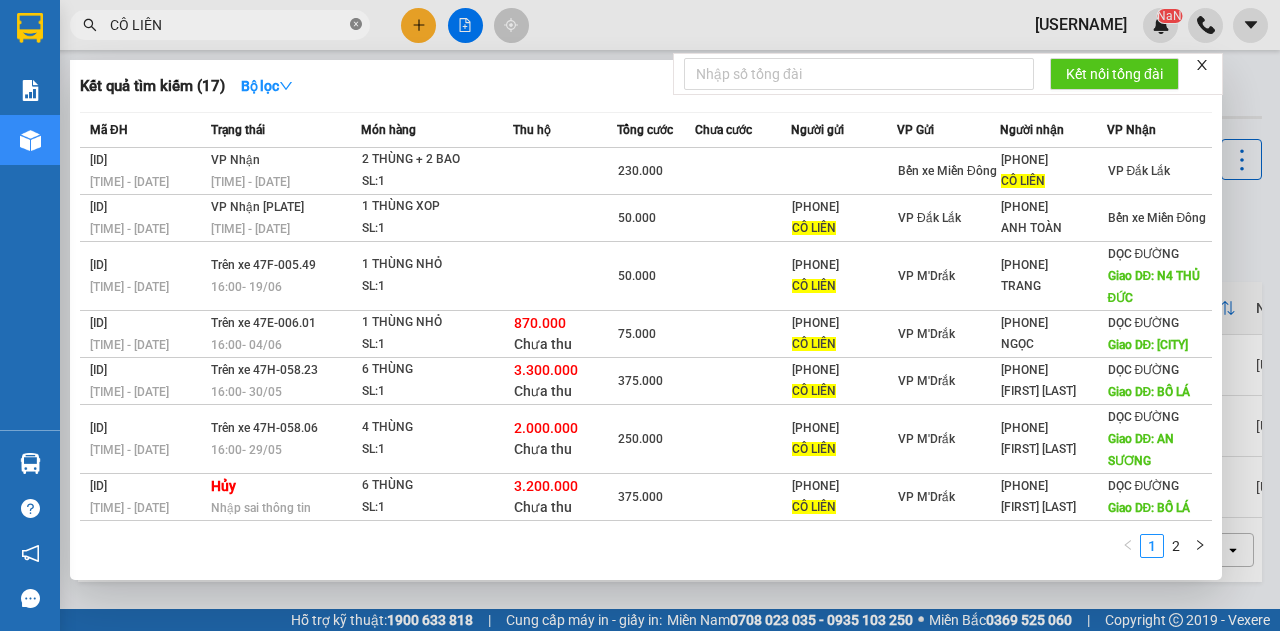 click 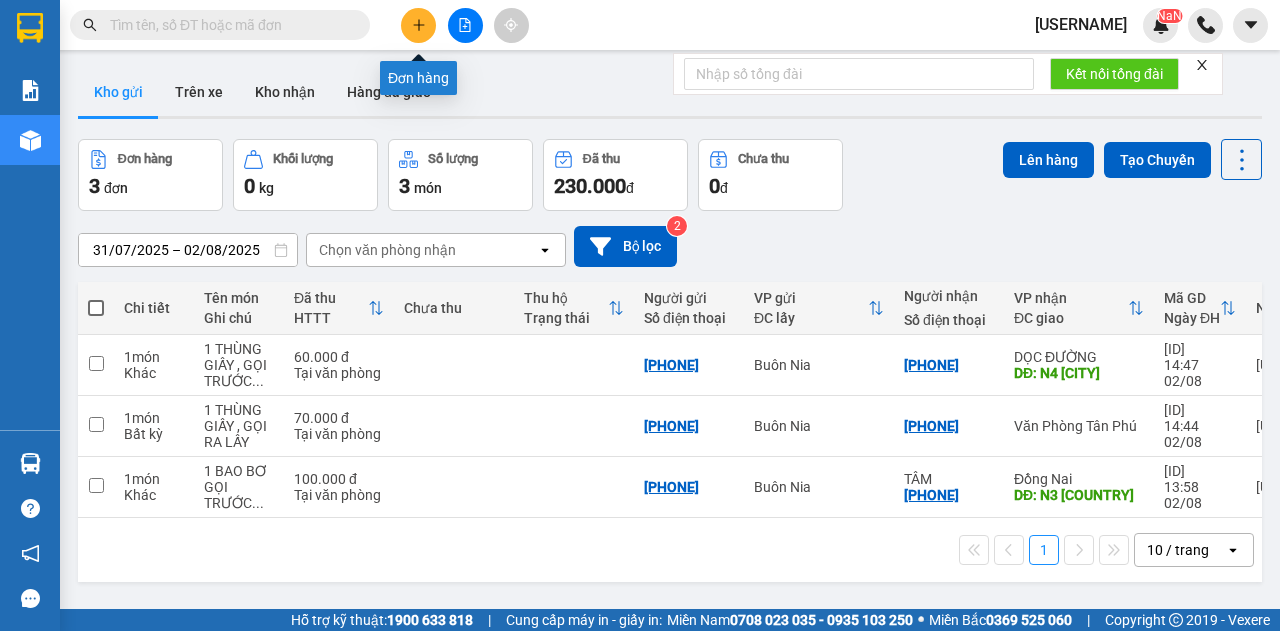 click 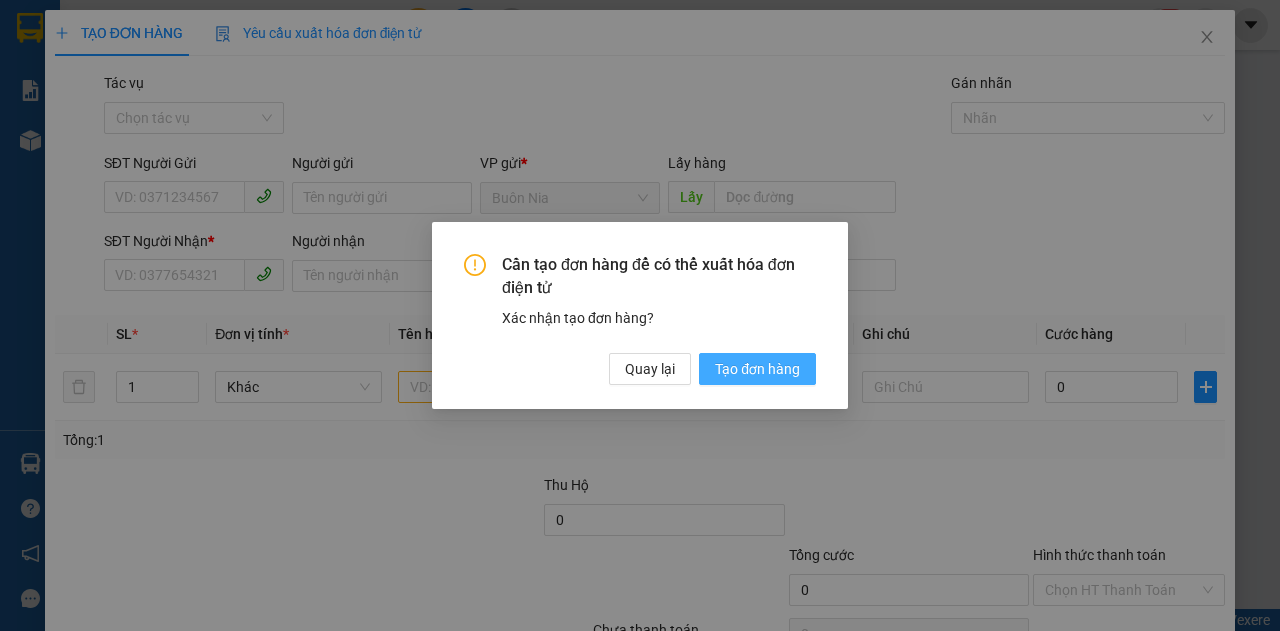 click on "Tạo đơn hàng" at bounding box center (757, 369) 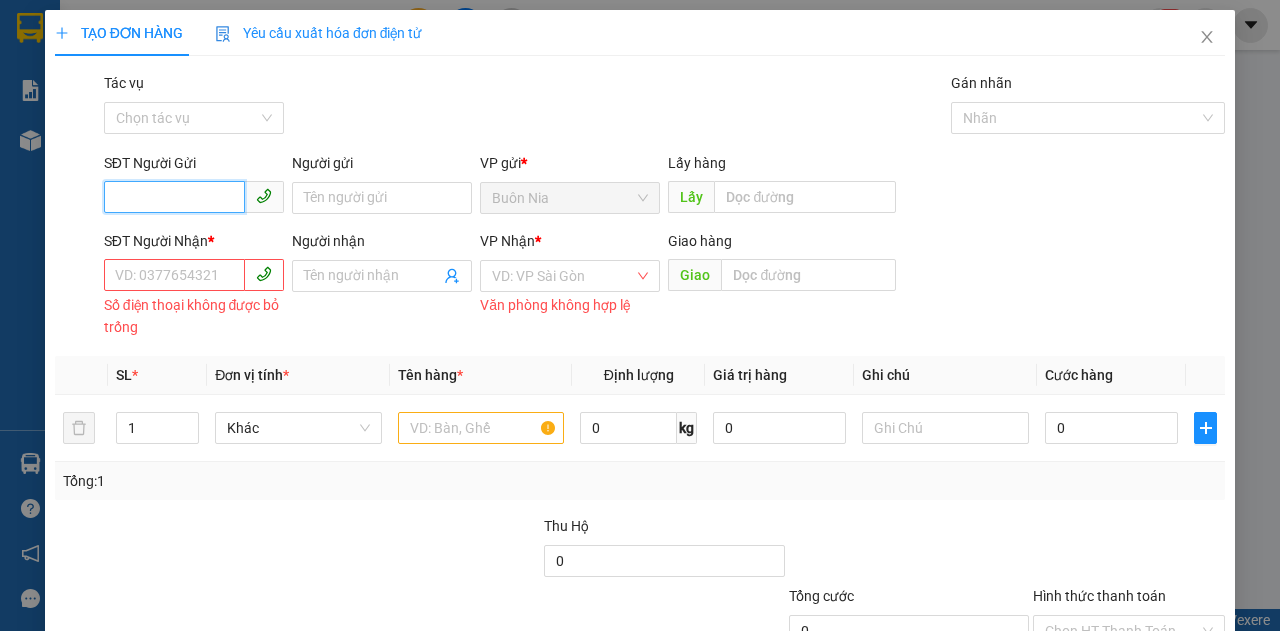 click on "SĐT Người Gửi" at bounding box center [174, 197] 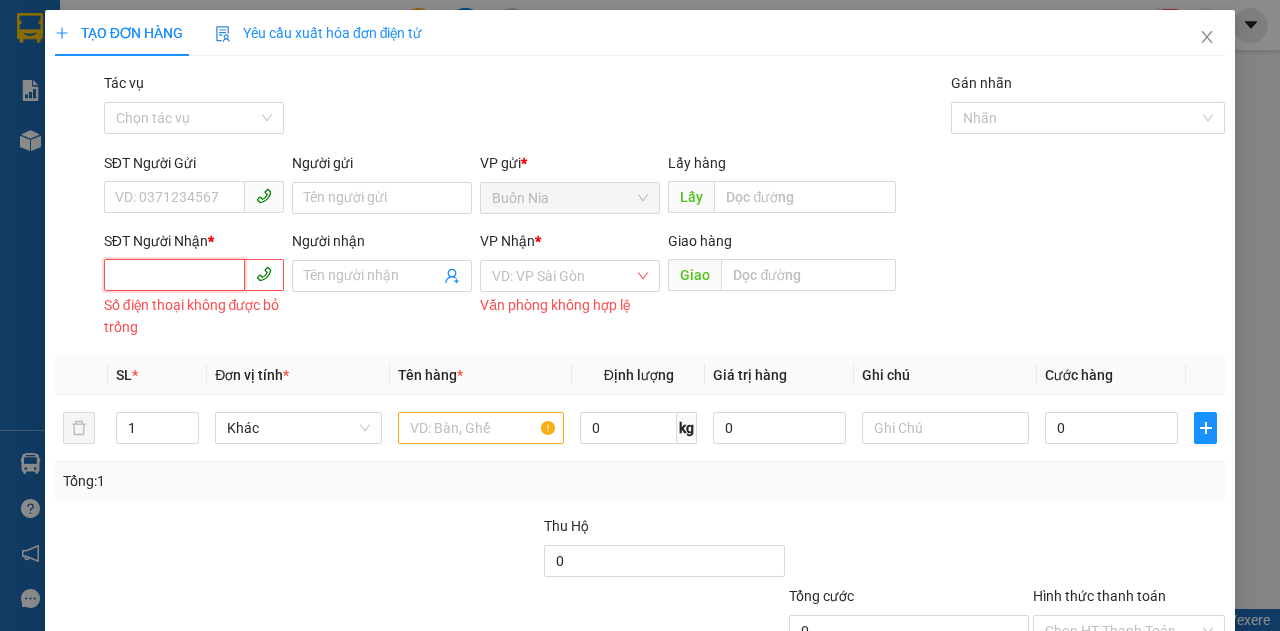 click on "SĐT Người Nhận  *" at bounding box center [174, 275] 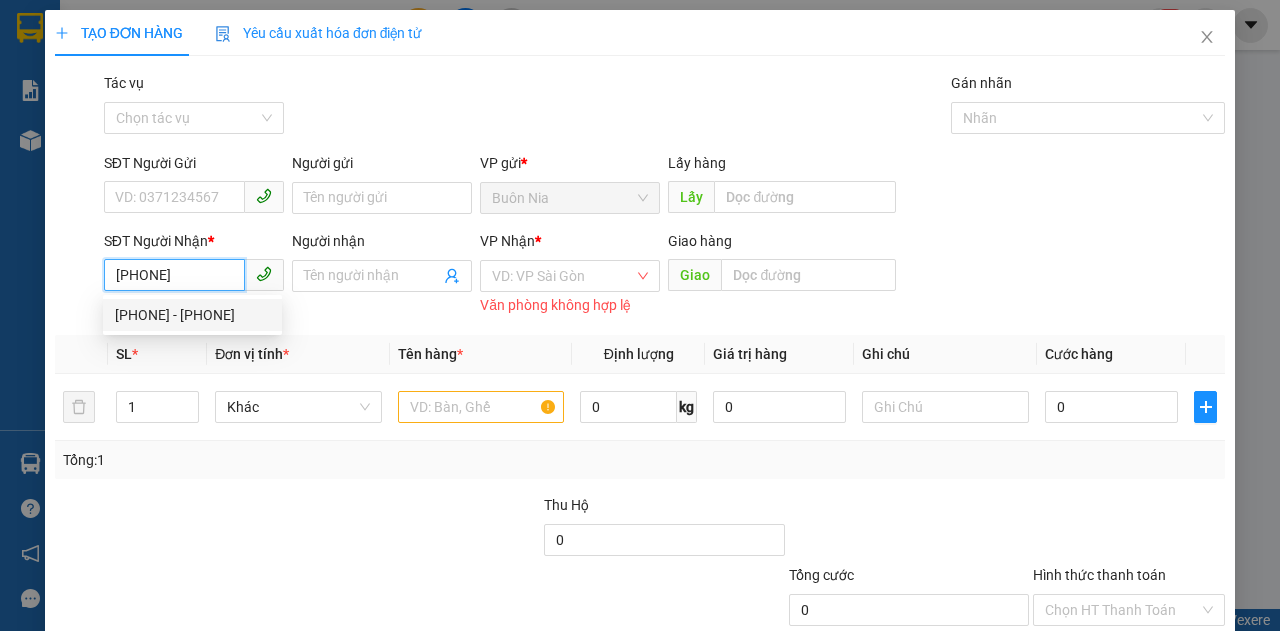 click on "[PHONE] - [PHONE]" at bounding box center [192, 315] 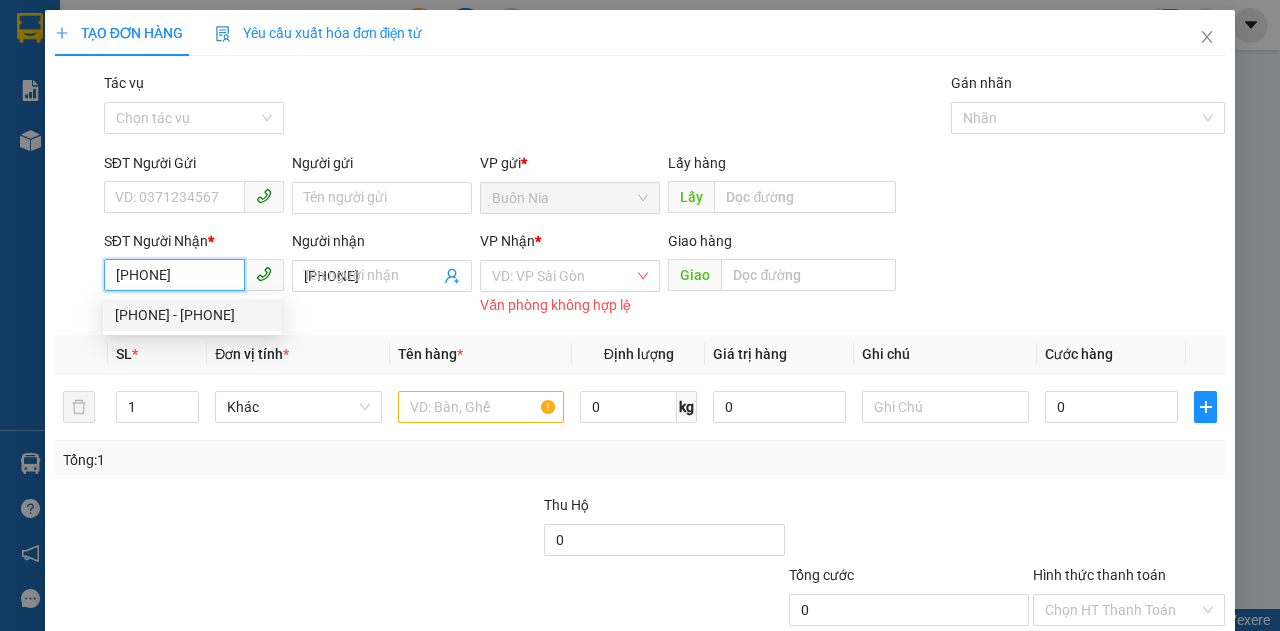 click on "[PHONE] - [PHONE]" at bounding box center [192, 315] 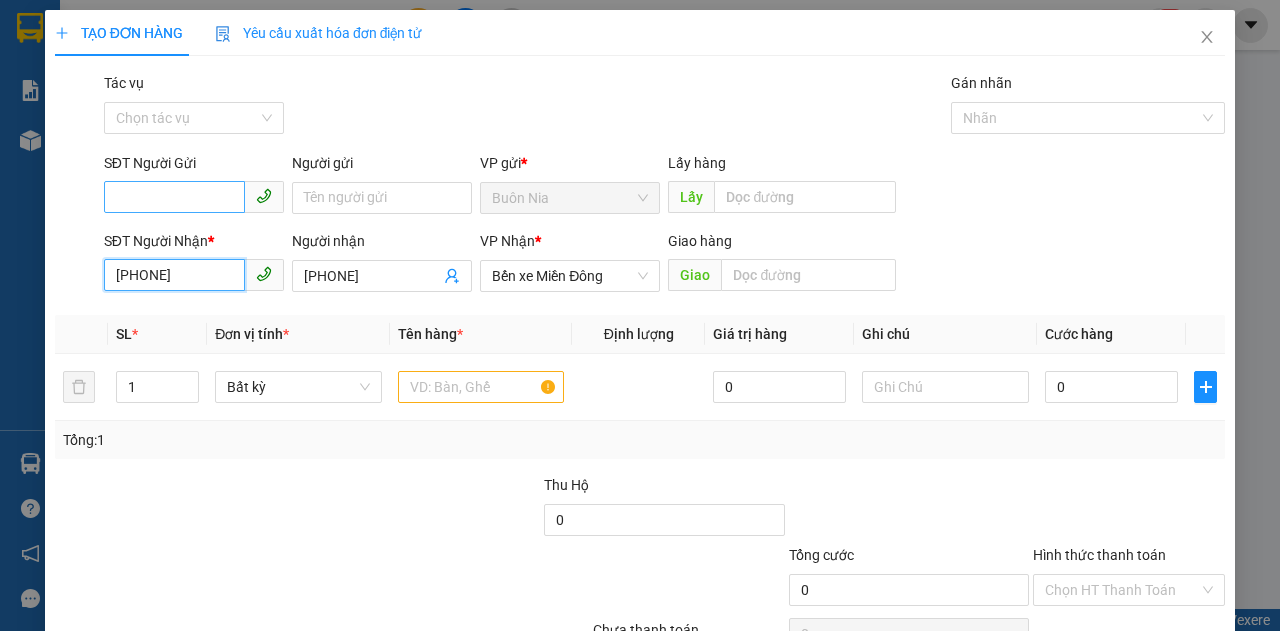 type on "[PHONE]" 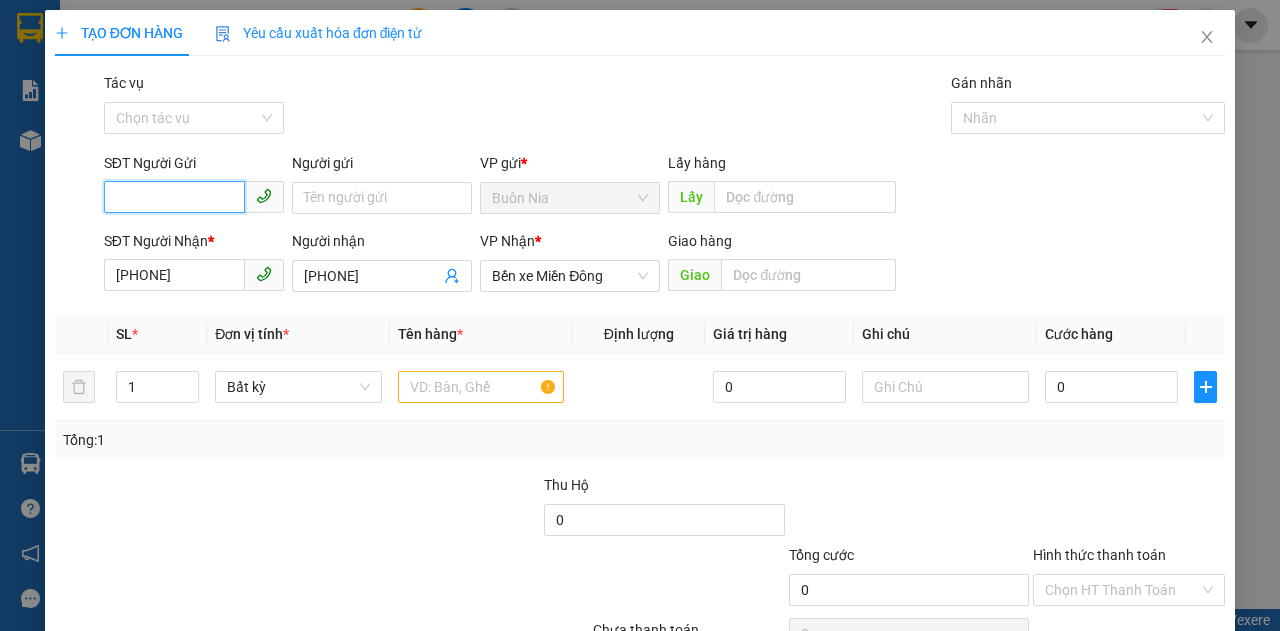click on "SĐT Người Gửi" at bounding box center (174, 197) 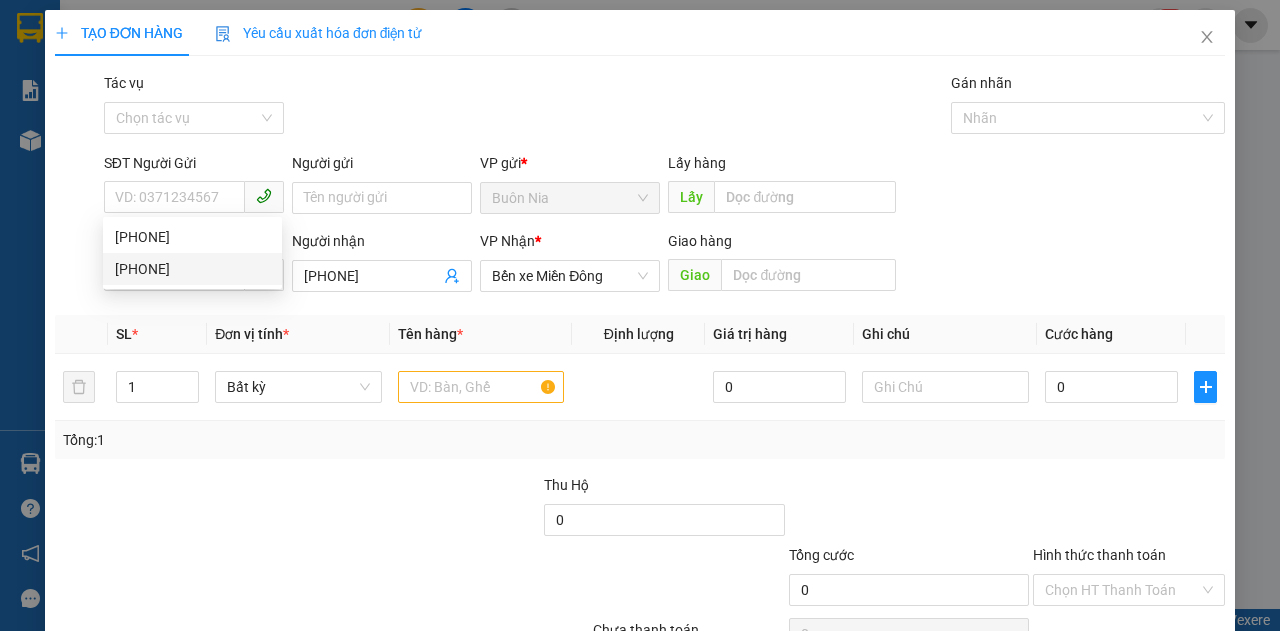click at bounding box center [419, 509] 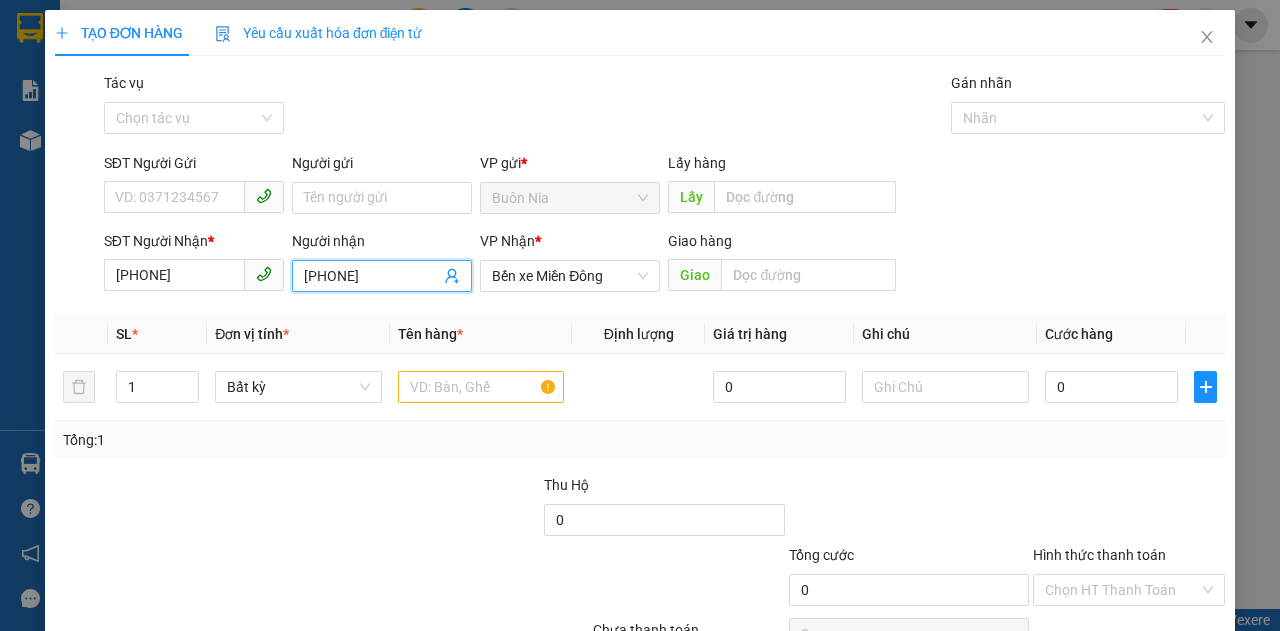 click on "[PHONE]" at bounding box center [372, 276] 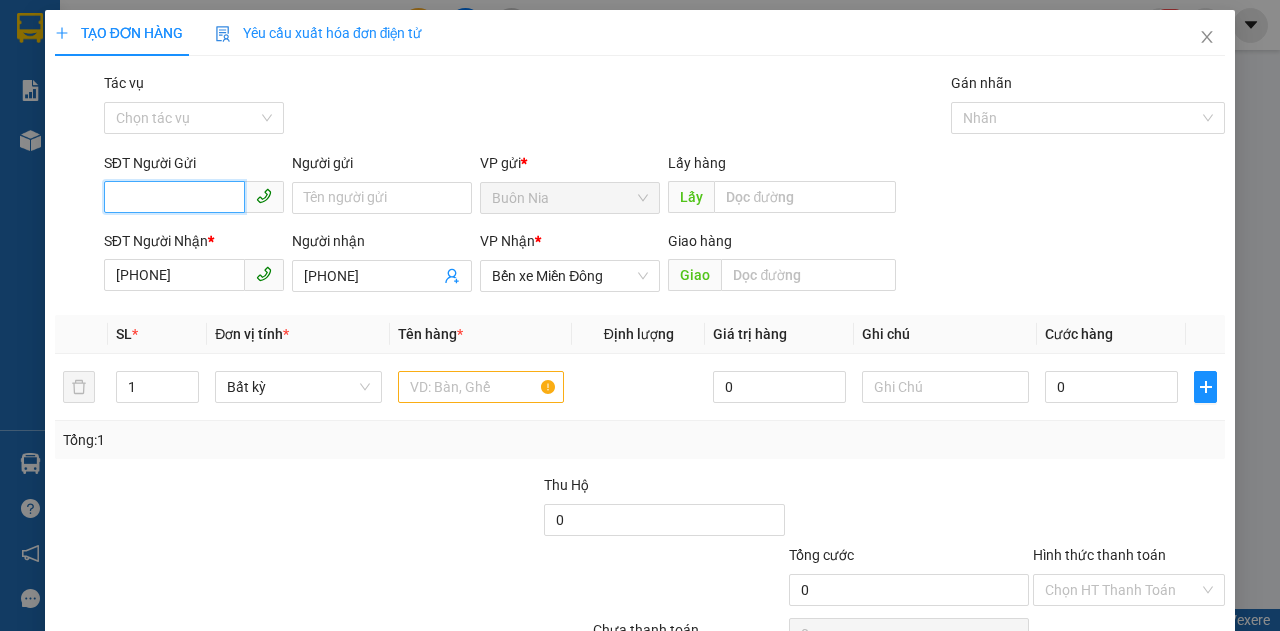 click on "SĐT Người Gửi" at bounding box center [174, 197] 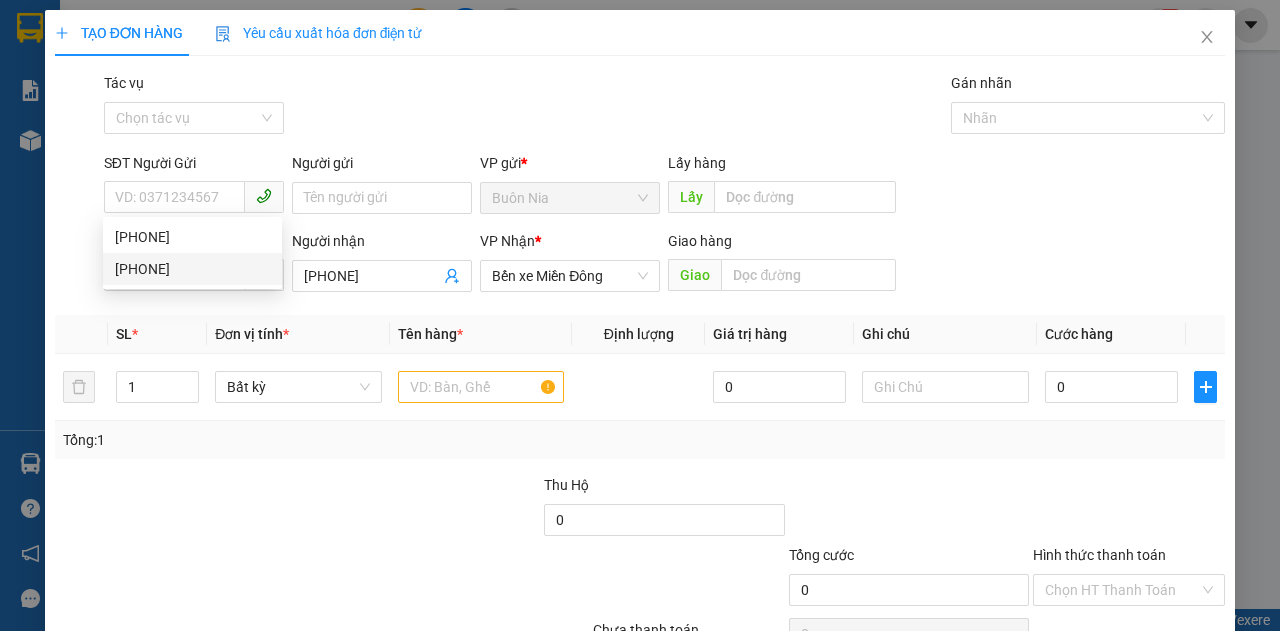 click on "Transit Pickup Surcharge Ids Transit Deliver Surcharge Ids Transit Deliver Surcharge Transit Deliver Surcharge Gói vận chuyển  * Tiêu chuẩn Tác vụ Chọn tác vụ Gán nhãn   Nhãn [PHONE] Người Gửi VD: [PHONE] Người gửi Tên người gửi VP gửi  * [CITY] Lấy hàng Lấy [PHONE] Người Nhận  * [PHONE] Người nhận [PHONE] VP Nhận  * Bến xe Miền Đông Giao hàng Giao SL  * Đơn vị tính  * Tên hàng  * Định lượng Giá trị hàng Ghi chú Cước hàng                   1 Bất kỳ 0 0 Tổng:  1 Thu Hộ 0 Tổng cước 0 Hình thức thanh toán Chọn HT Thanh ToánSố tiền thu trước 0 Chưa thanh toán 0 Chọn HT Thanh Toán Lưu nháp Xóa Thông tin Lưu Lưu và In" at bounding box center [640, 386] 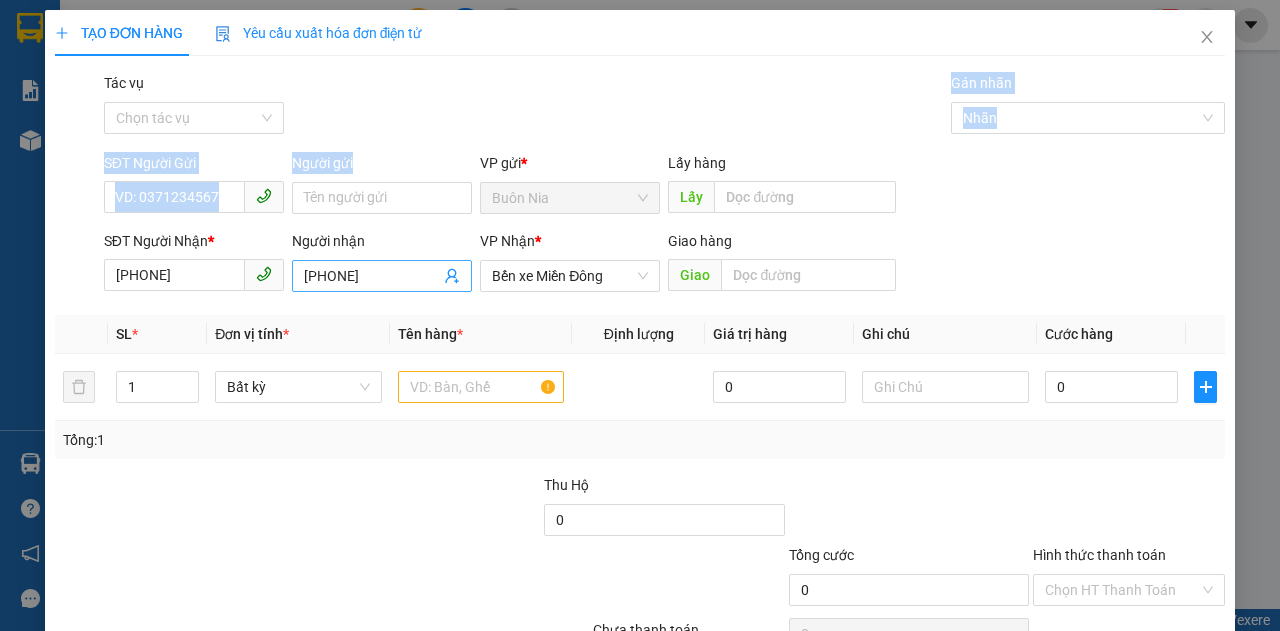 click on "[PHONE]" at bounding box center [372, 276] 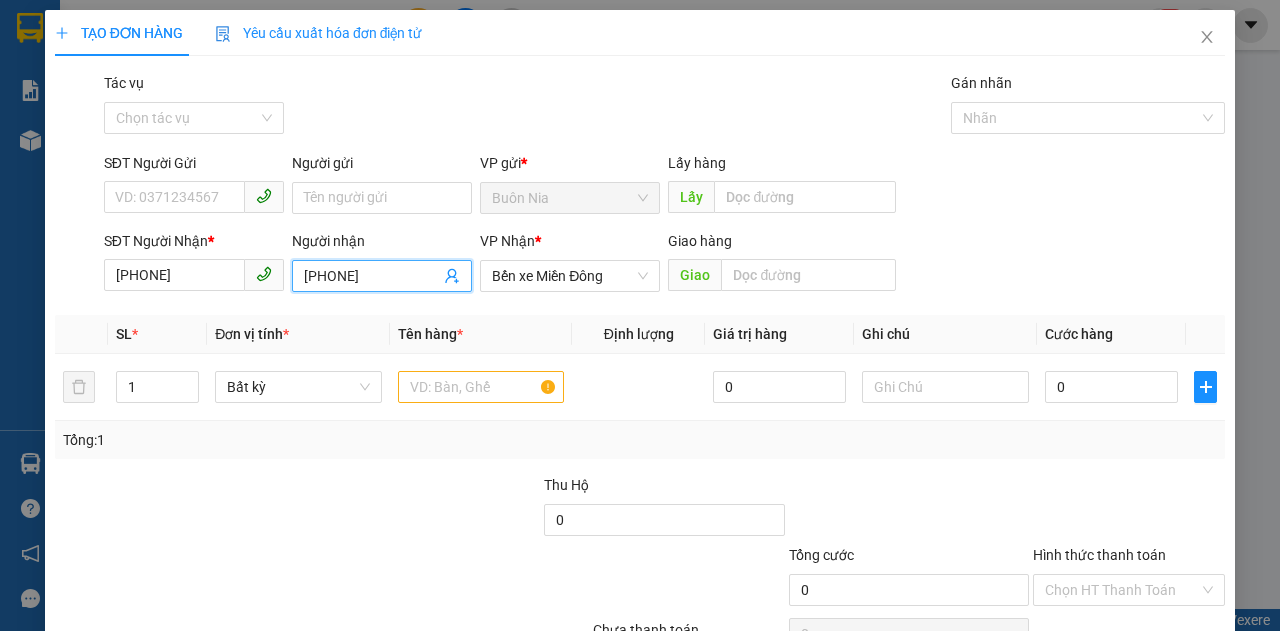 click on "[PHONE]" at bounding box center (372, 276) 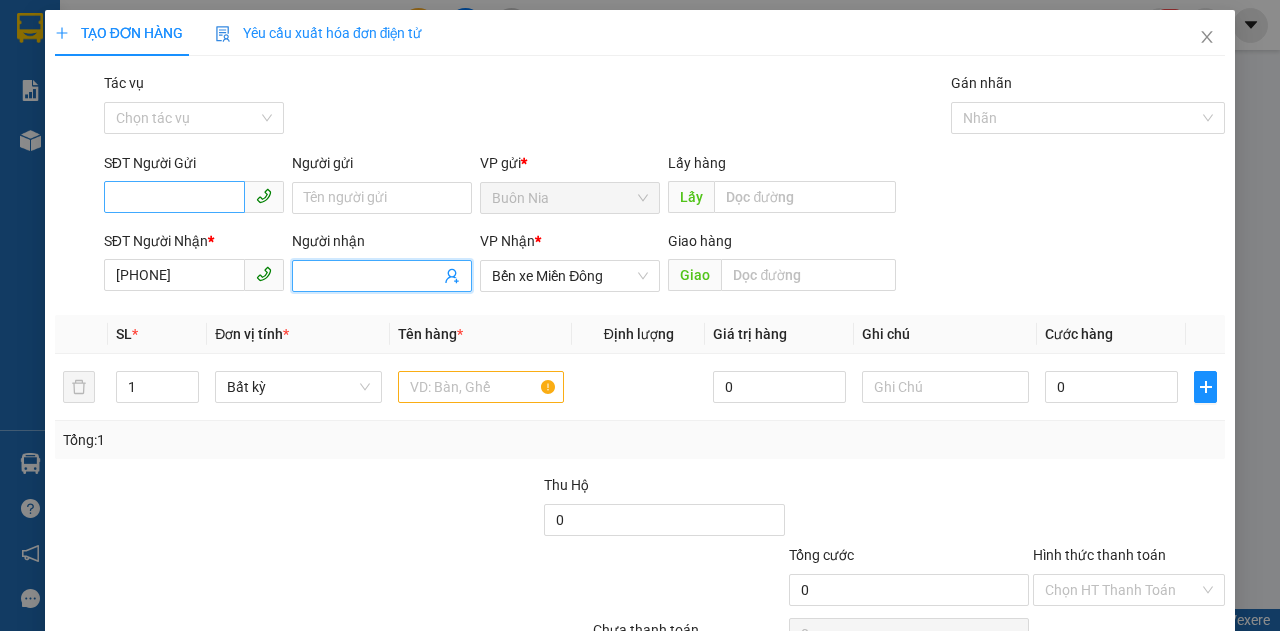 type 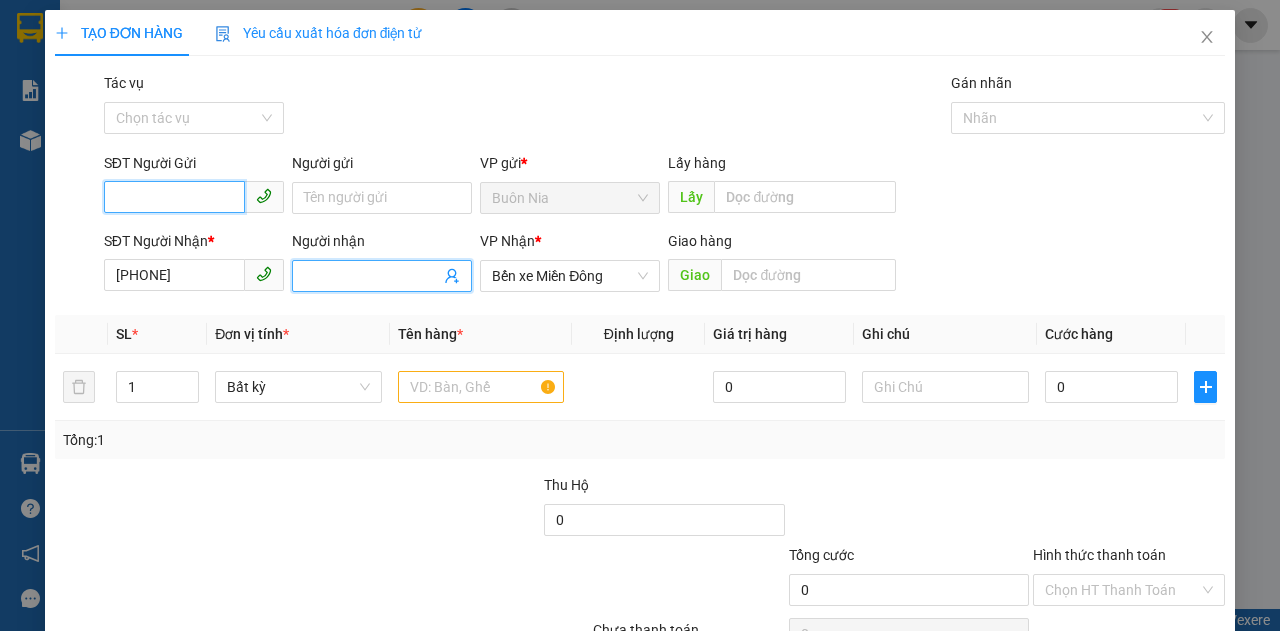 click on "SĐT Người Gửi" at bounding box center [174, 197] 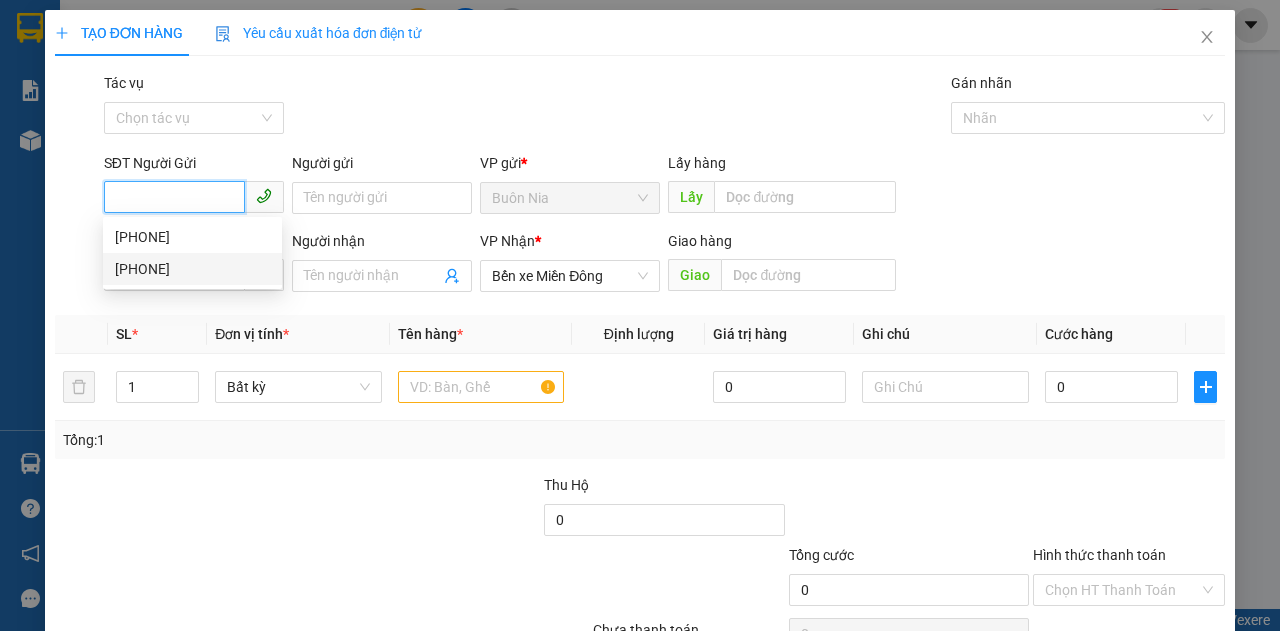 click on "SĐT Người Gửi" at bounding box center (174, 197) 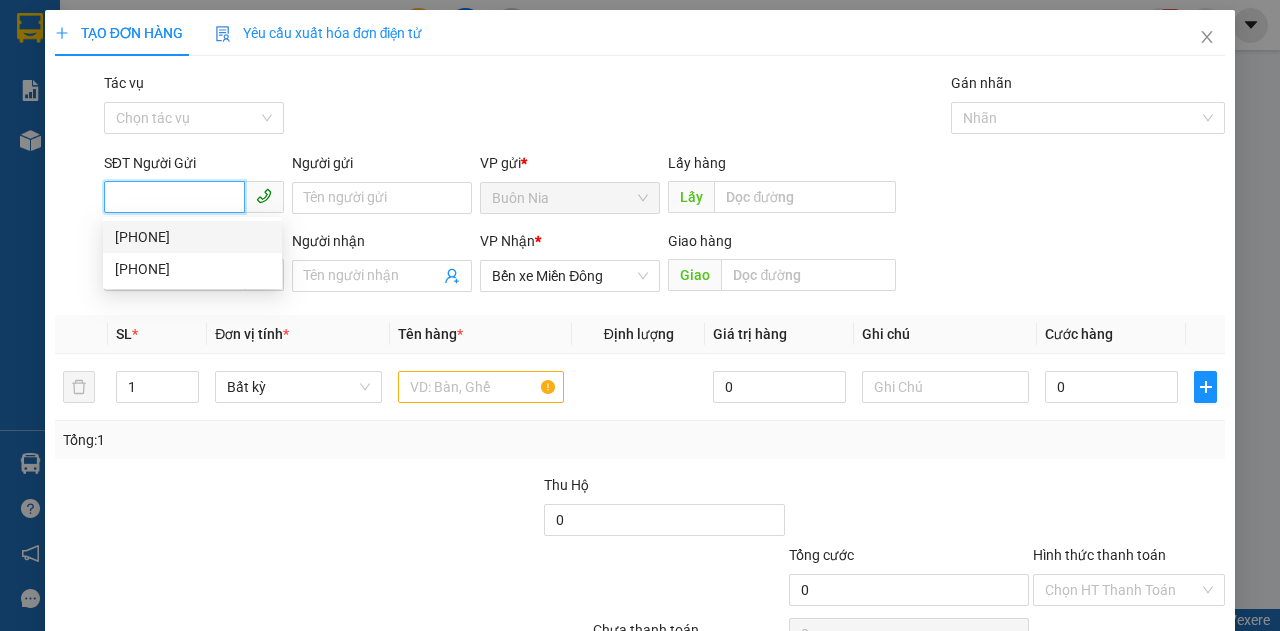 click on "[PHONE]" at bounding box center [192, 237] 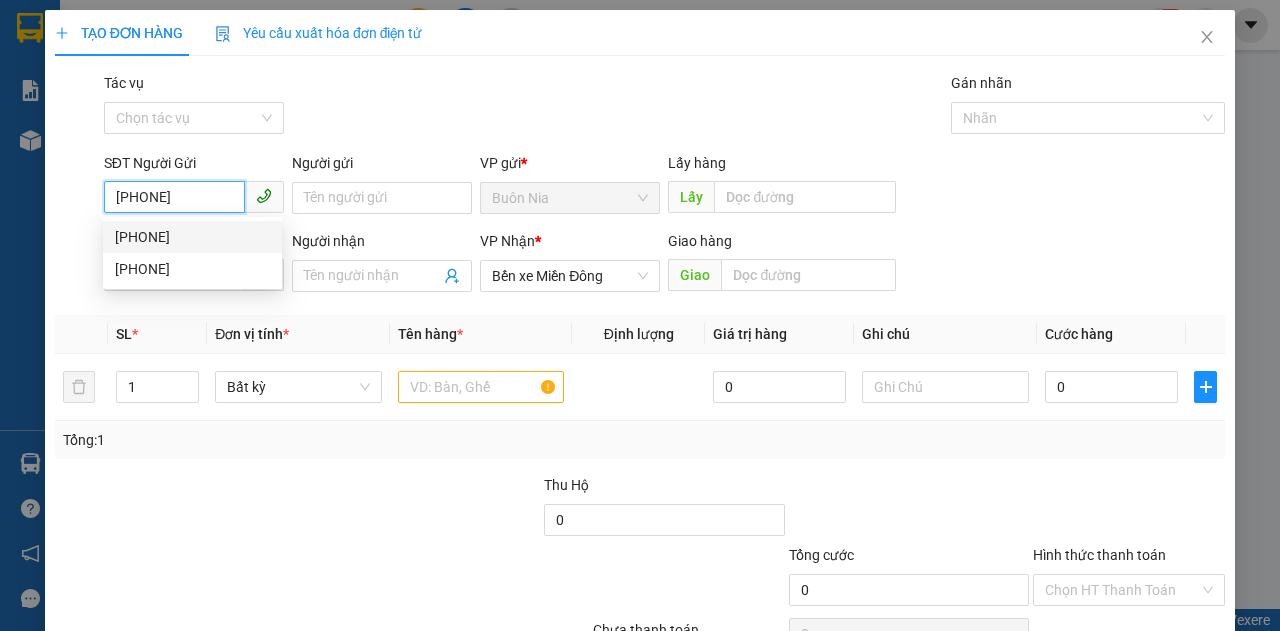 click on "[PHONE]" at bounding box center [192, 237] 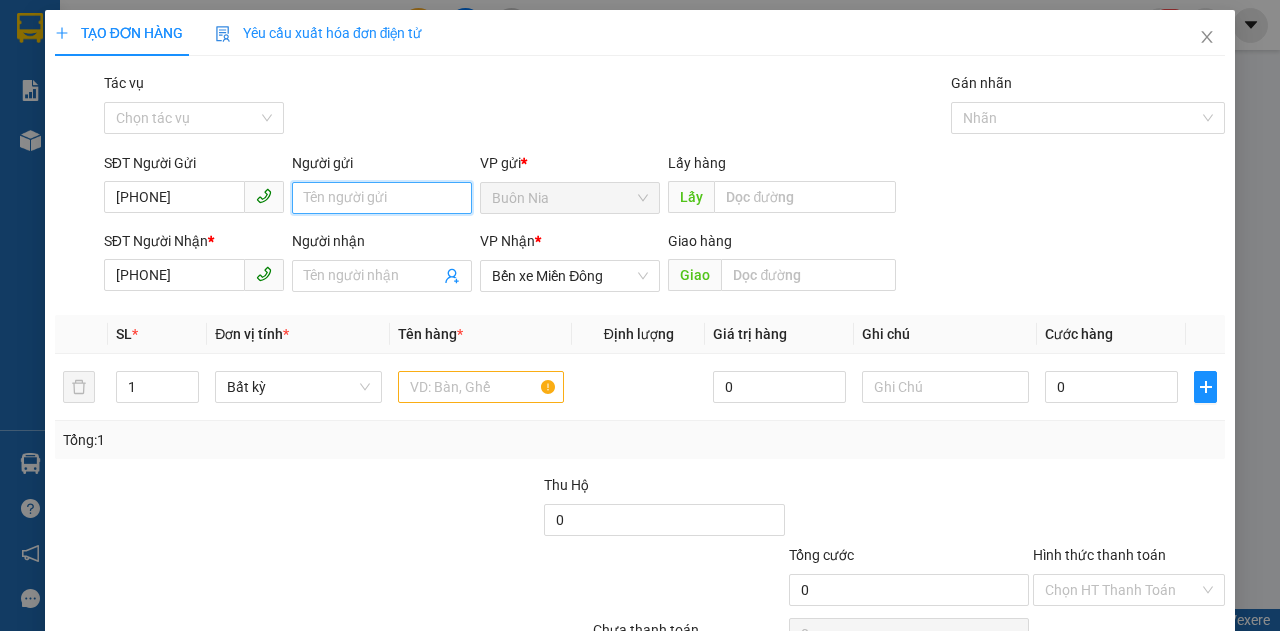 click on "Người gửi" at bounding box center [382, 198] 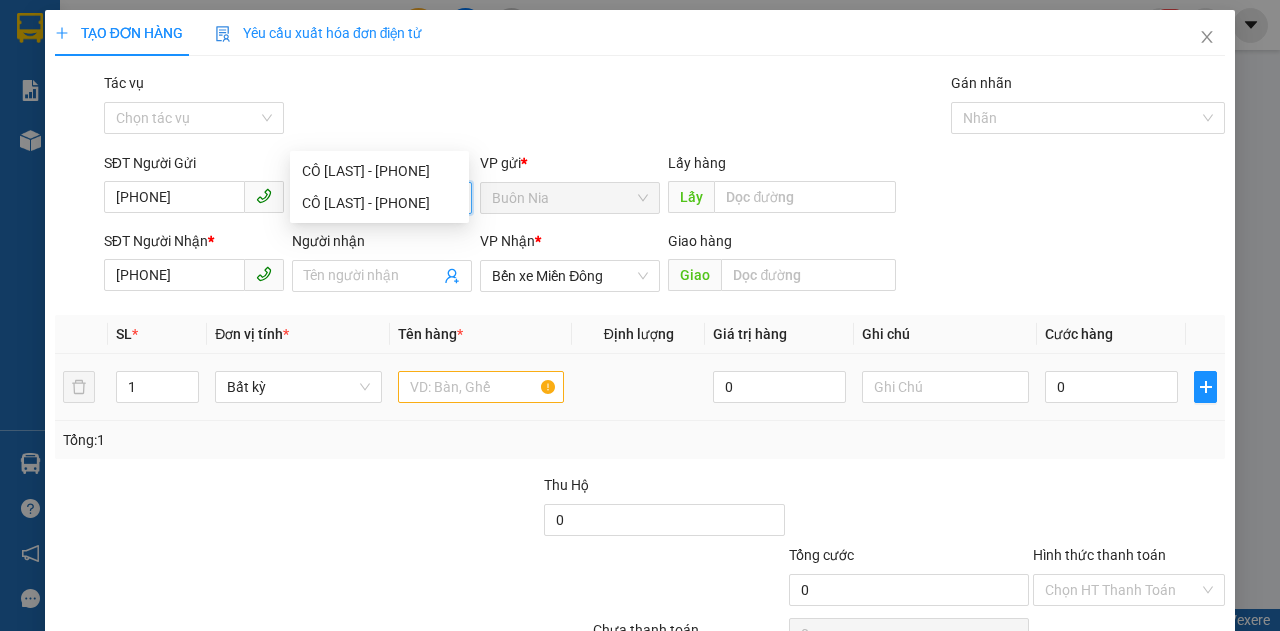 scroll, scrollTop: 66, scrollLeft: 0, axis: vertical 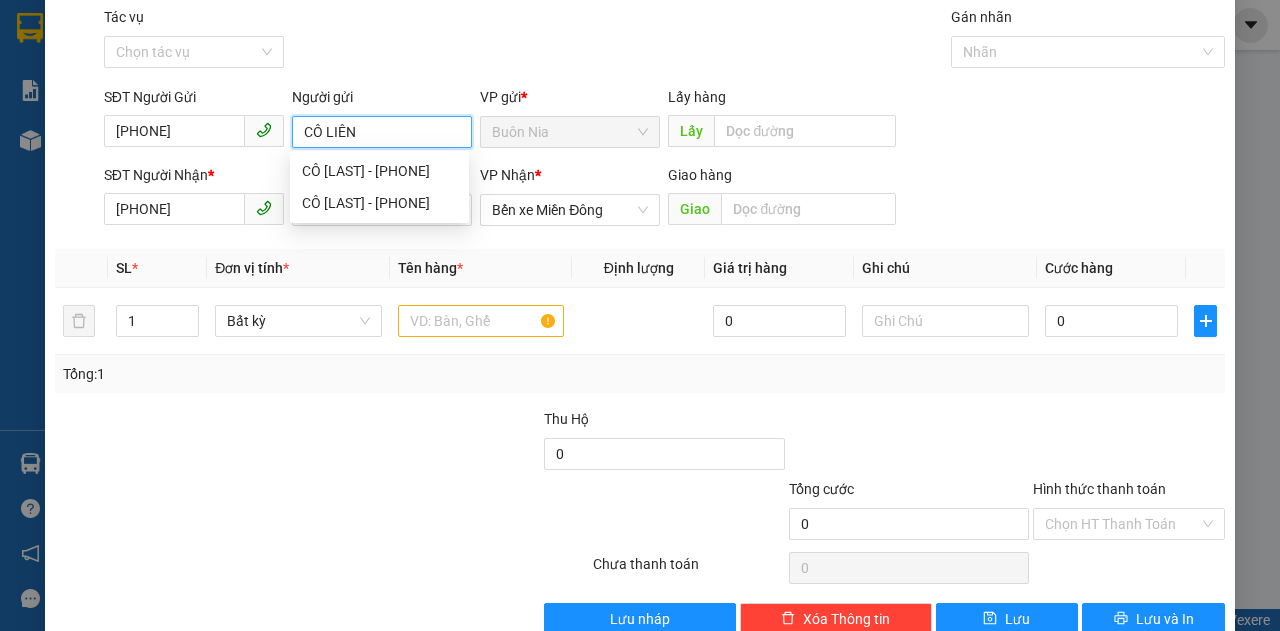 type on "CÔ LIÊN" 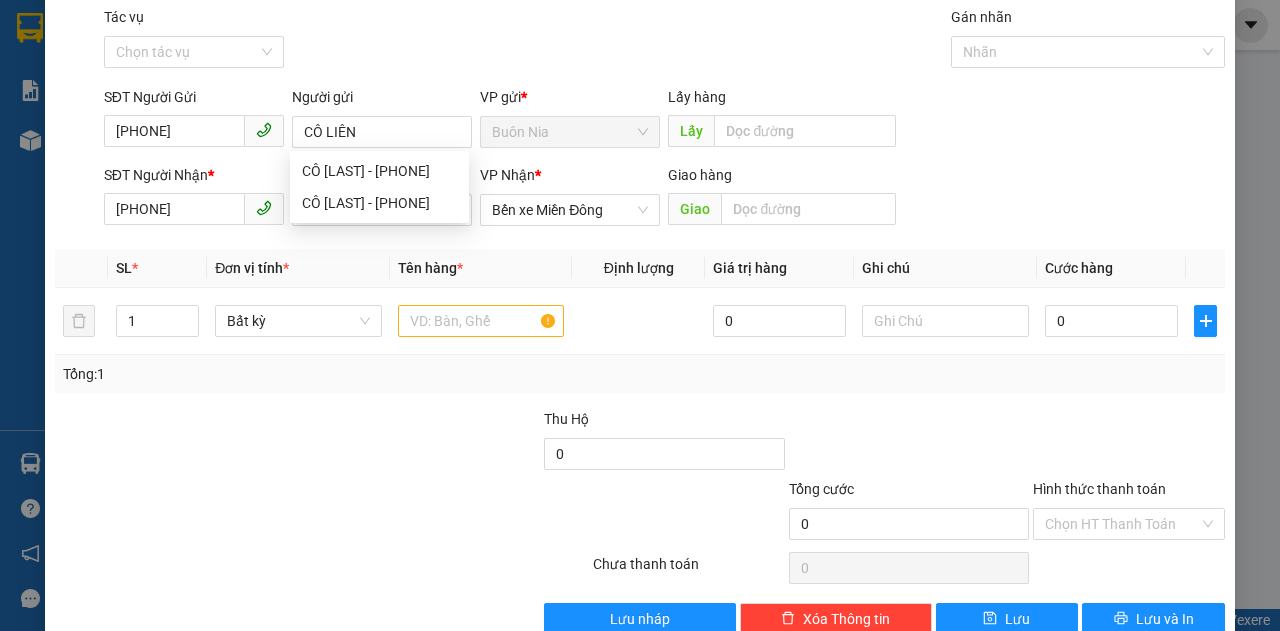 click at bounding box center [419, 443] 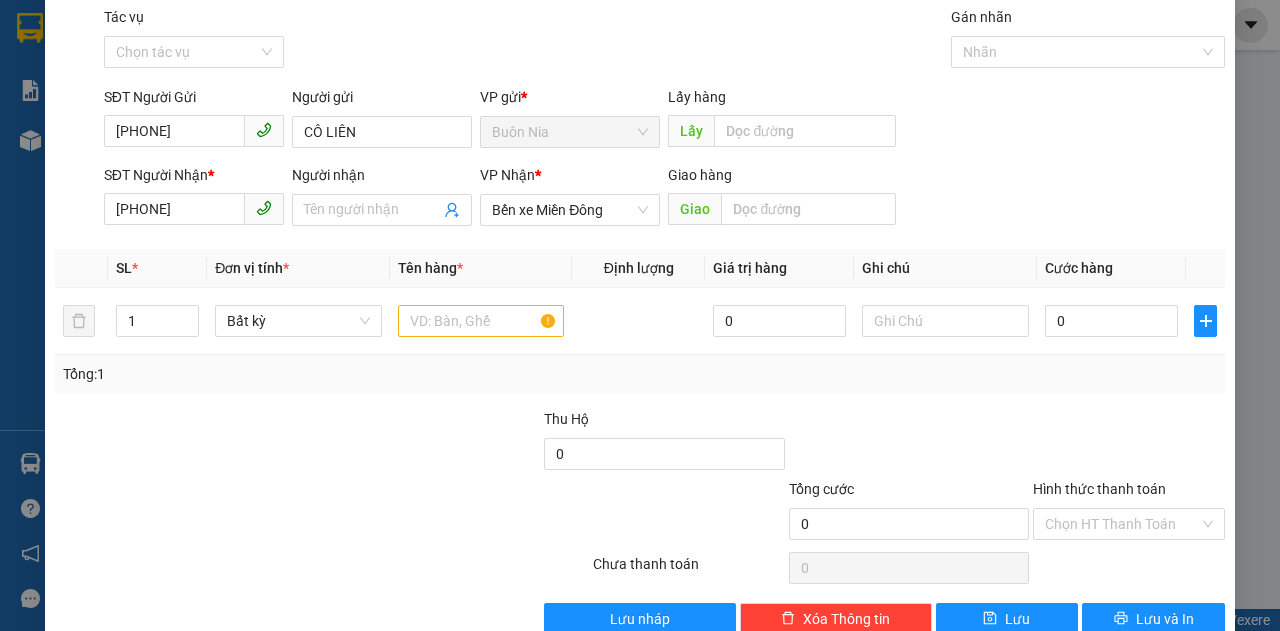 scroll, scrollTop: 0, scrollLeft: 0, axis: both 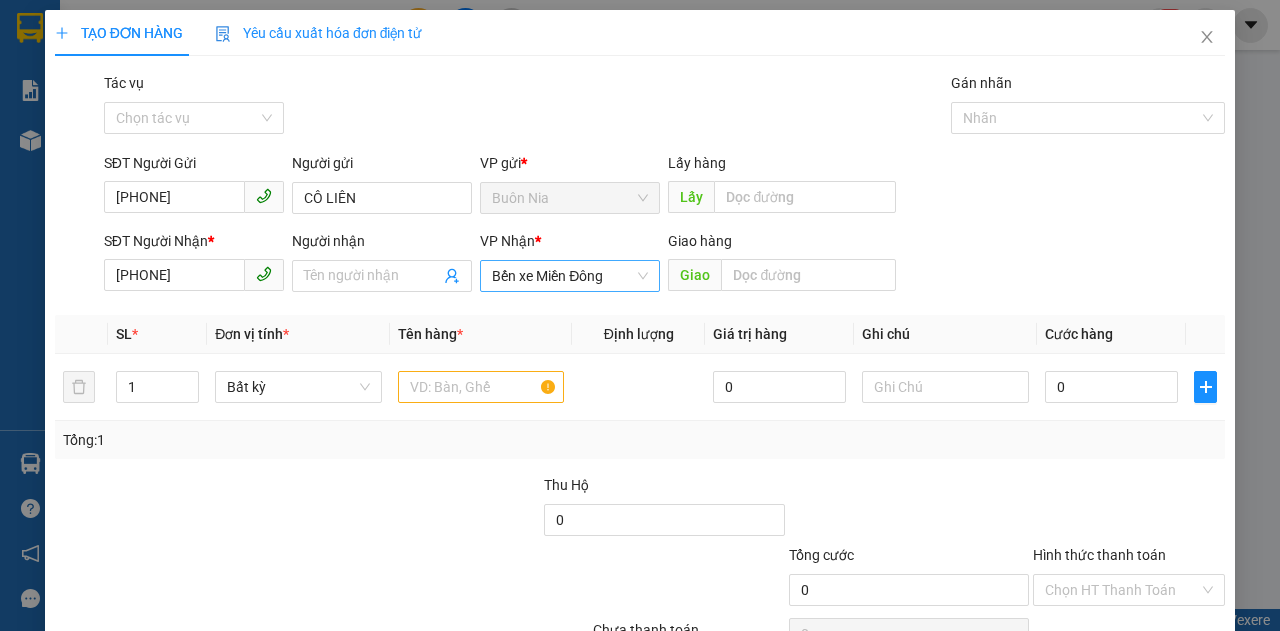 click on "Bến xe Miền Đông" at bounding box center (570, 276) 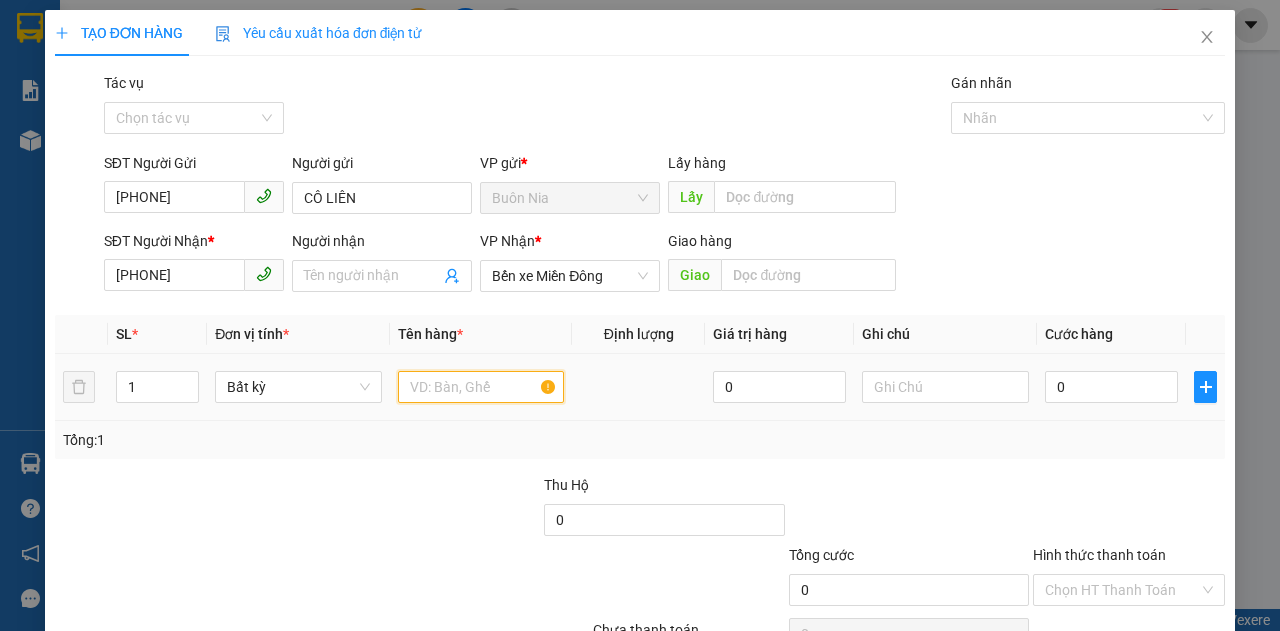 click at bounding box center [481, 387] 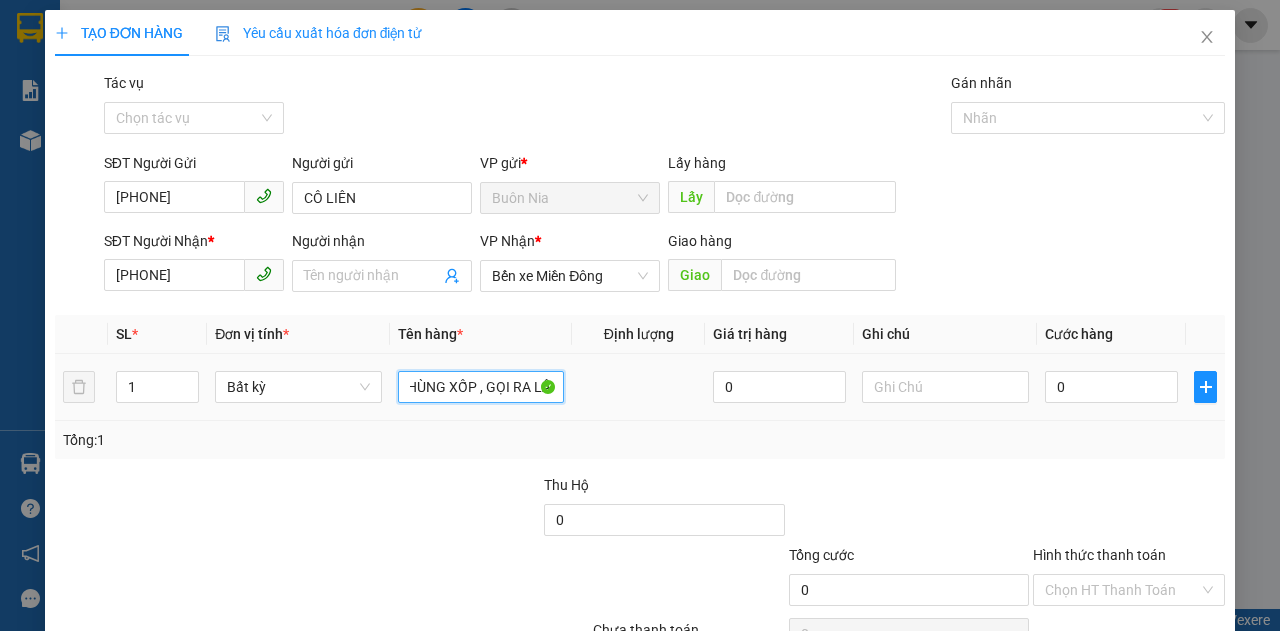 scroll, scrollTop: 0, scrollLeft: 34, axis: horizontal 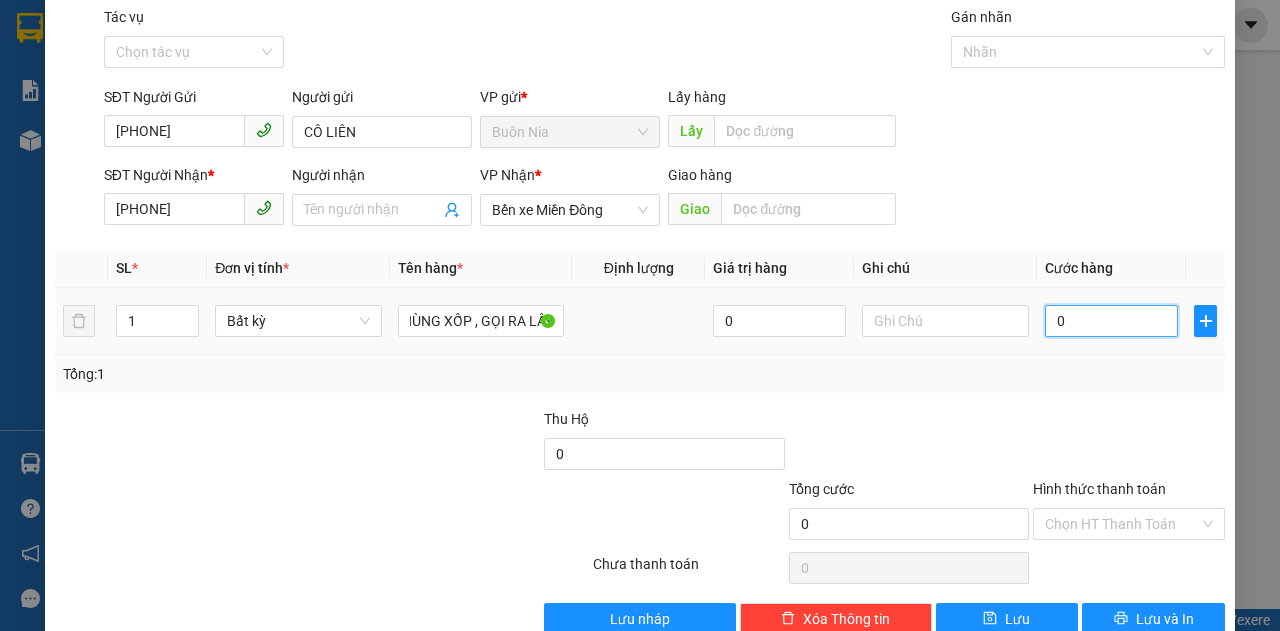 click on "0" at bounding box center (1111, 321) 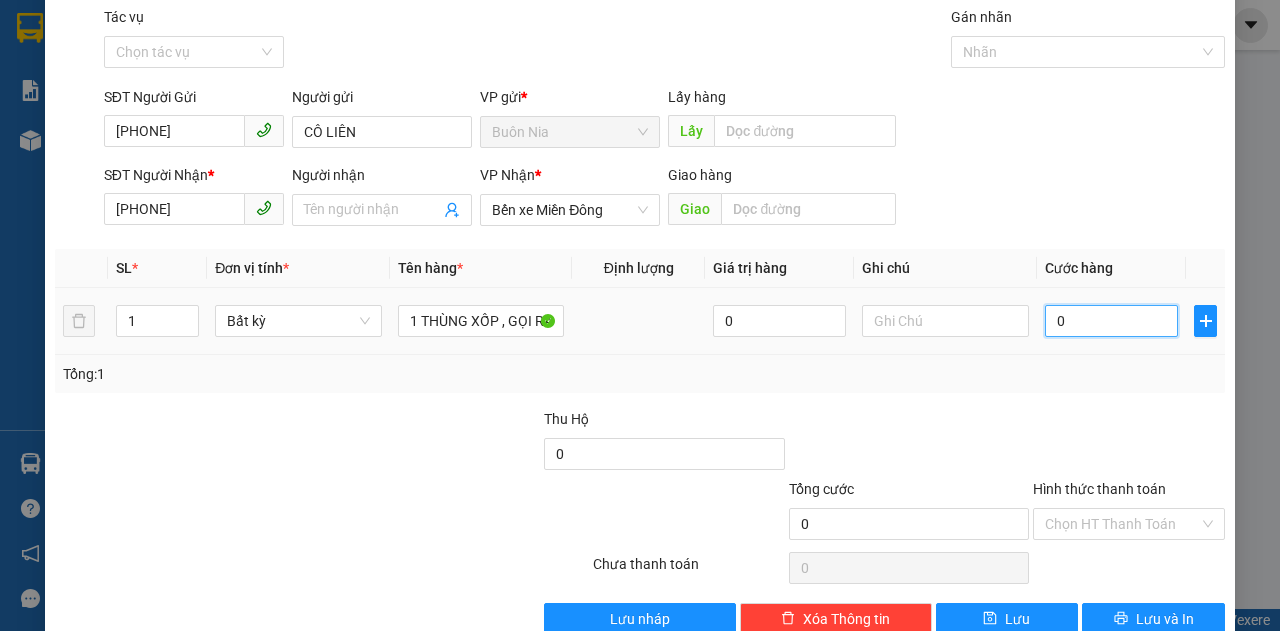 click on "0" at bounding box center (1111, 321) 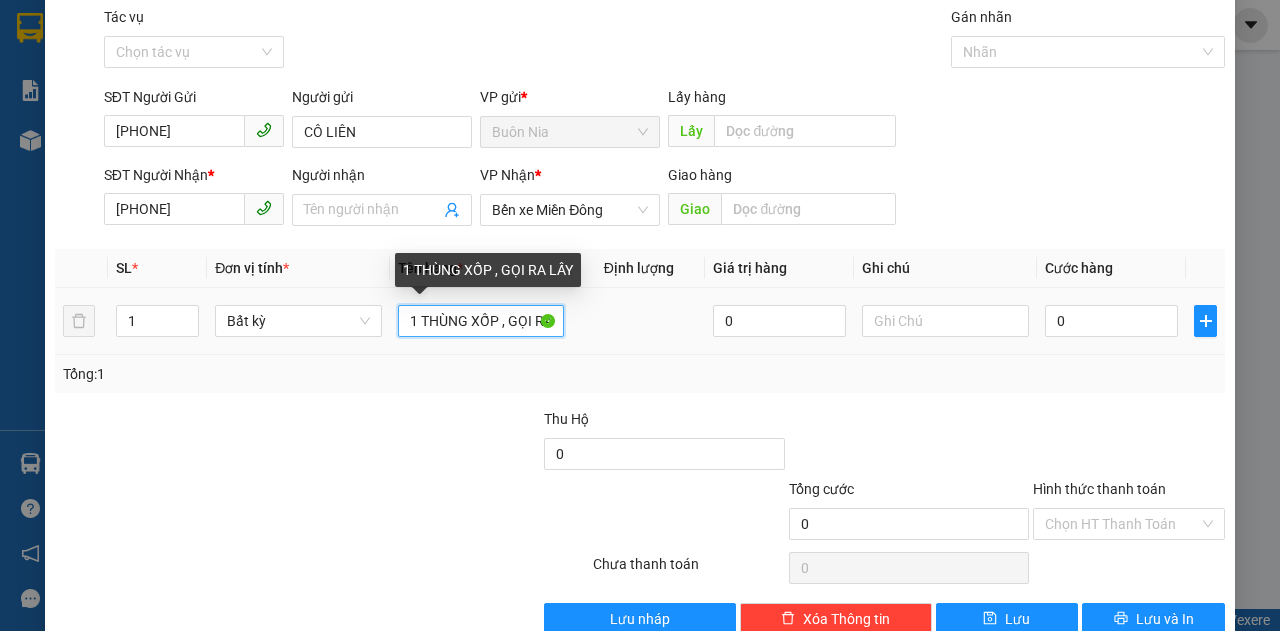 click on "1 THÙNG XỐP , GỌI RA LẤY" at bounding box center (481, 321) 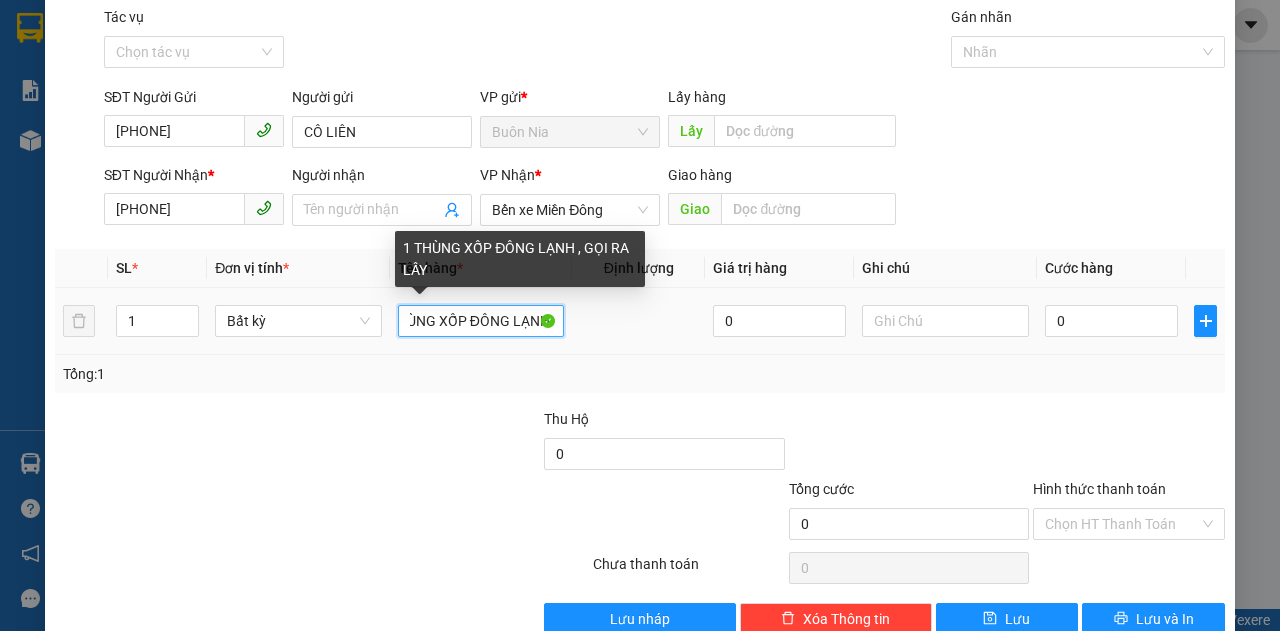 scroll, scrollTop: 0, scrollLeft: 36, axis: horizontal 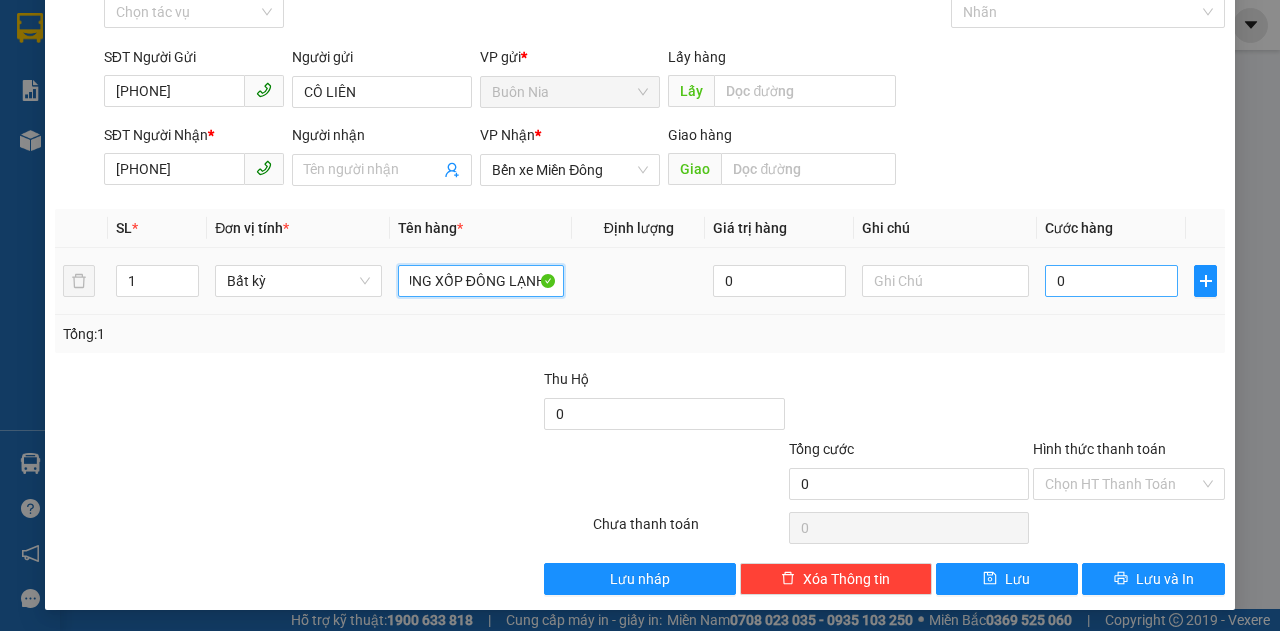 type on "1 THÙNG XỐP ĐÔNG LẠNH  , GỌI RA LẤY" 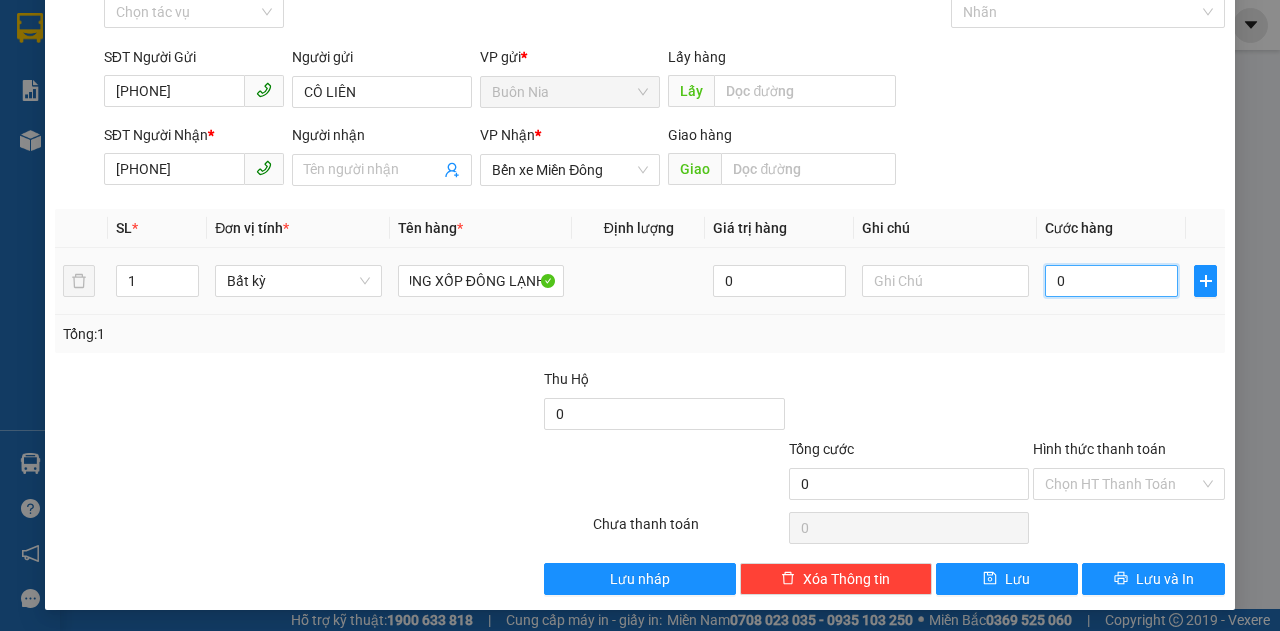 click on "0" at bounding box center (1111, 281) 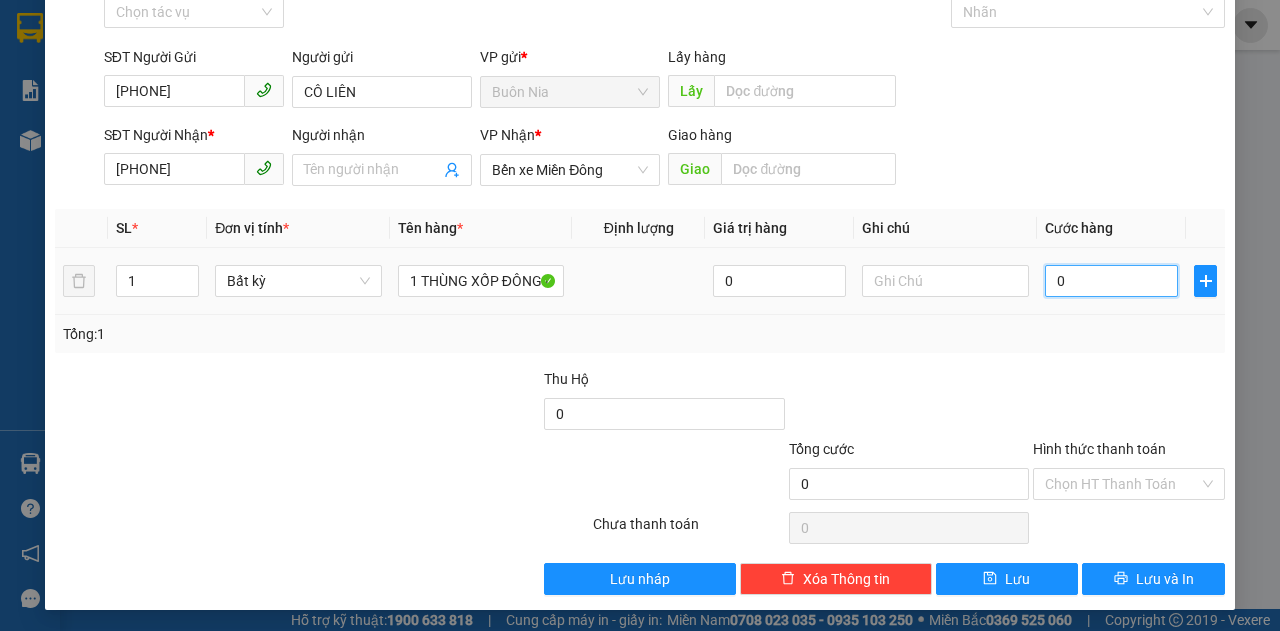 type on "8" 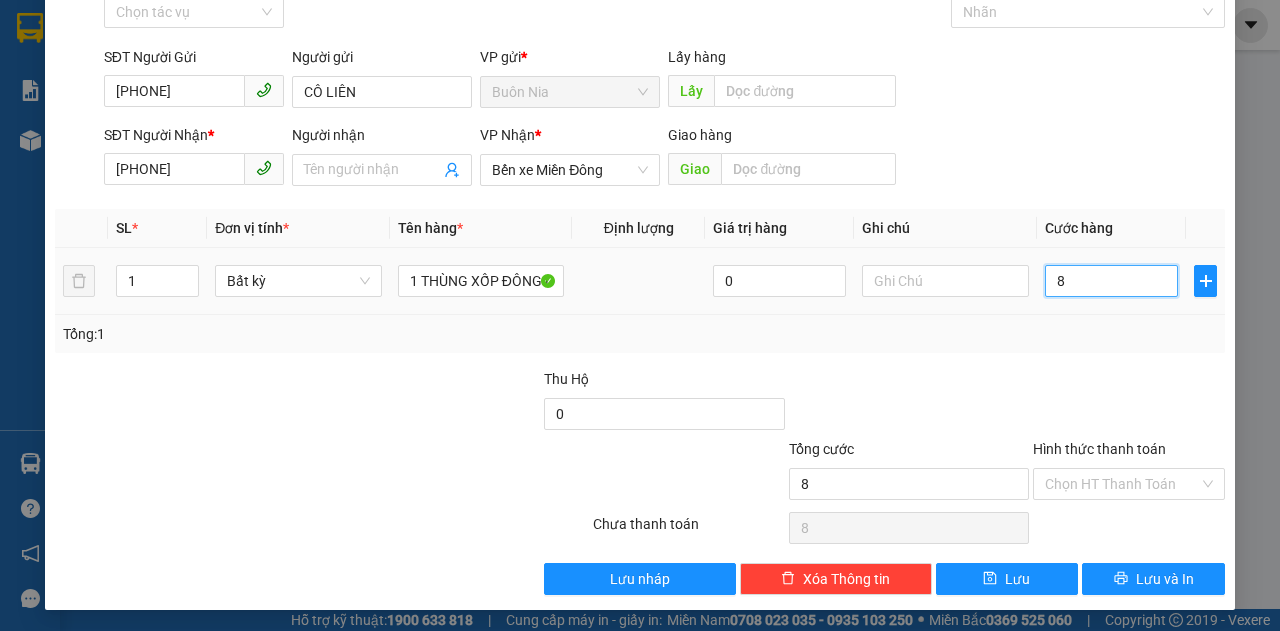 type on "80" 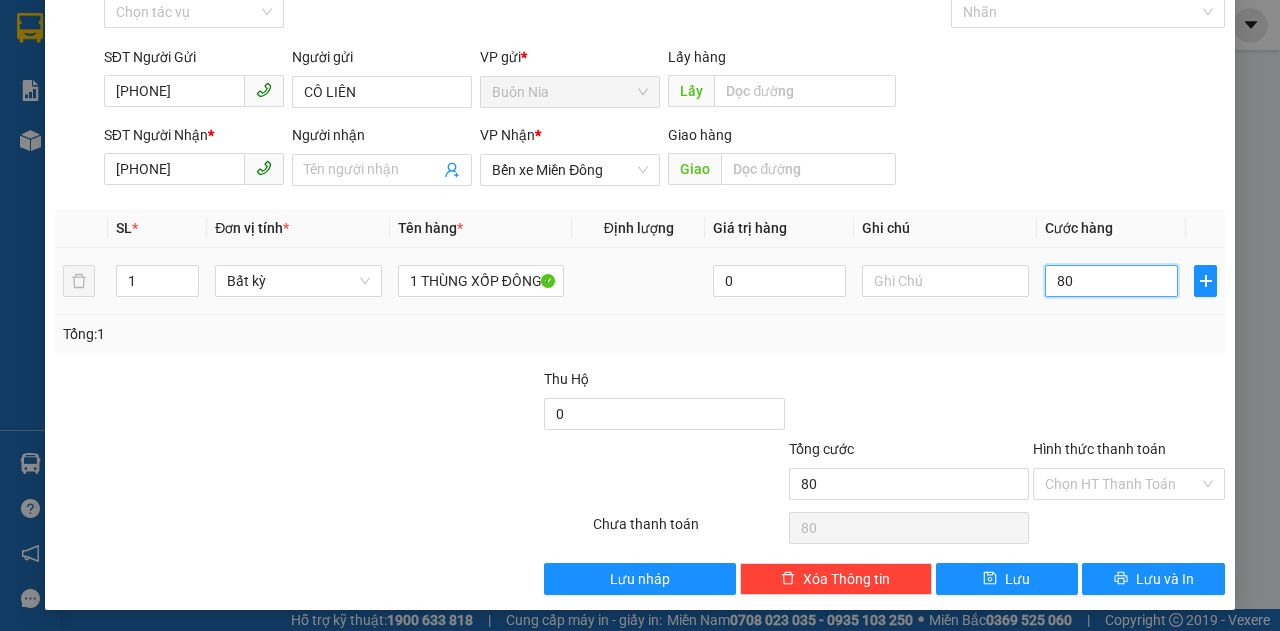 type on "800" 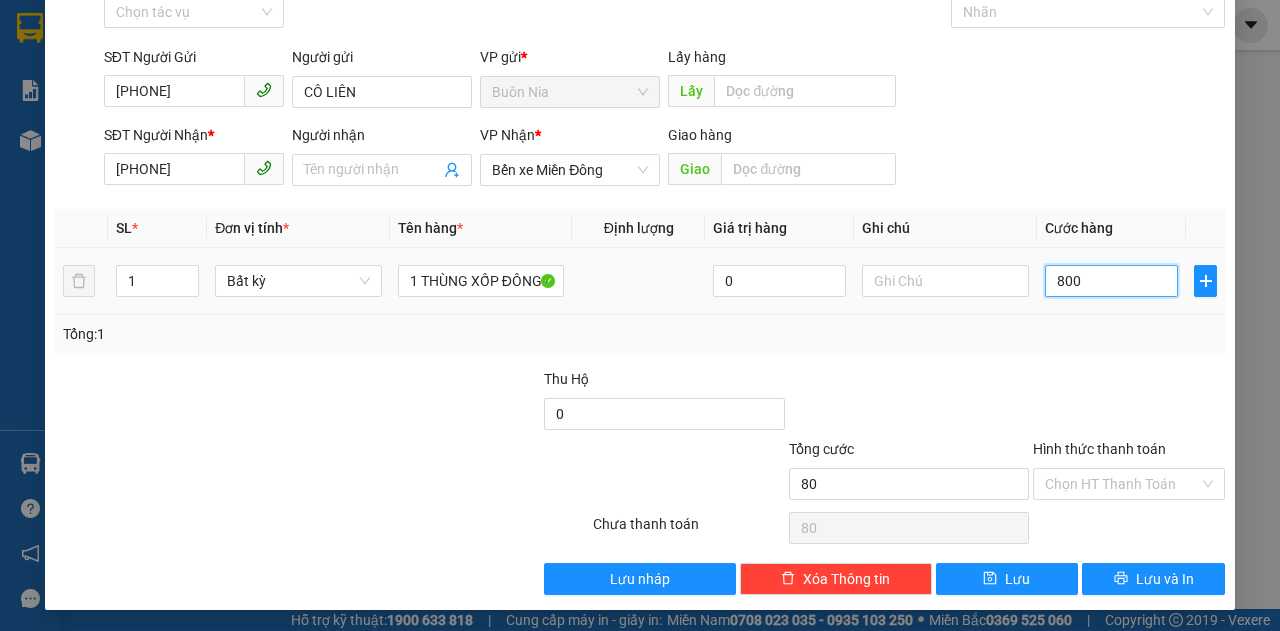 type on "800" 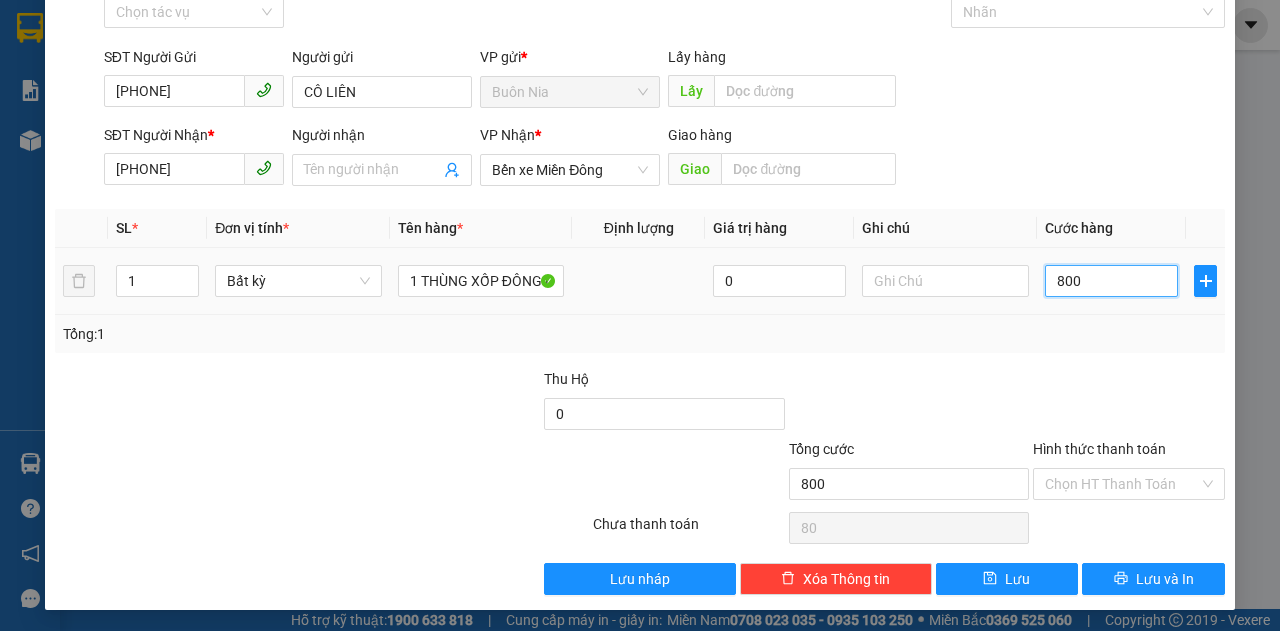 type on "800" 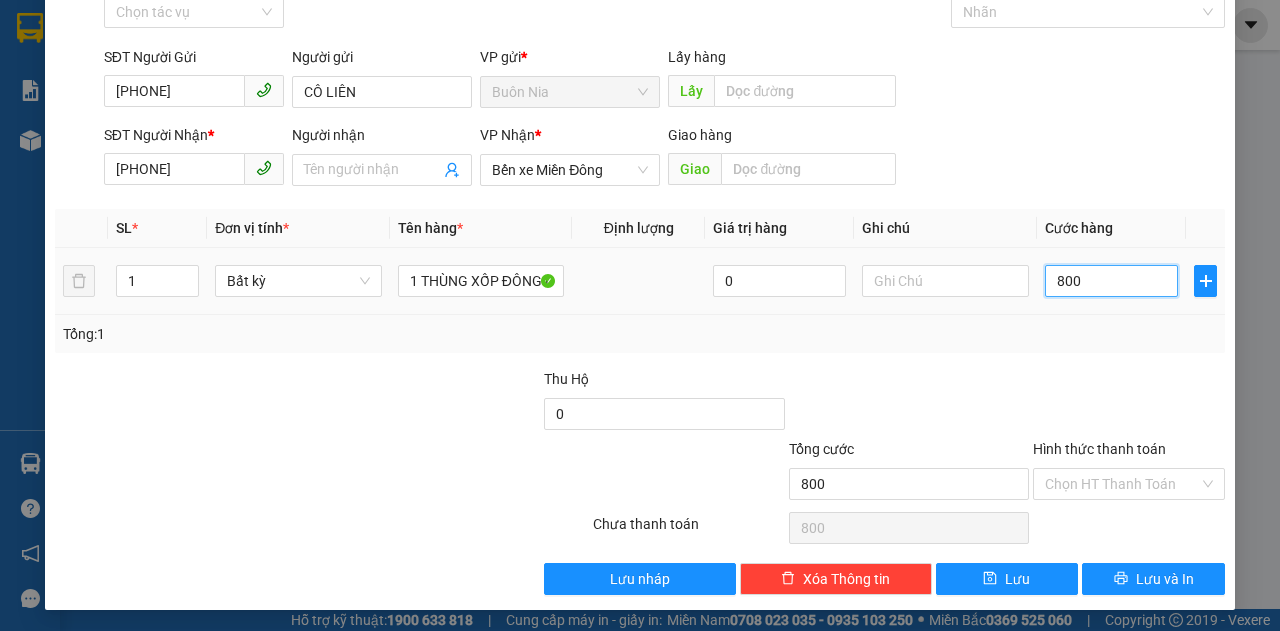 type on "8.000" 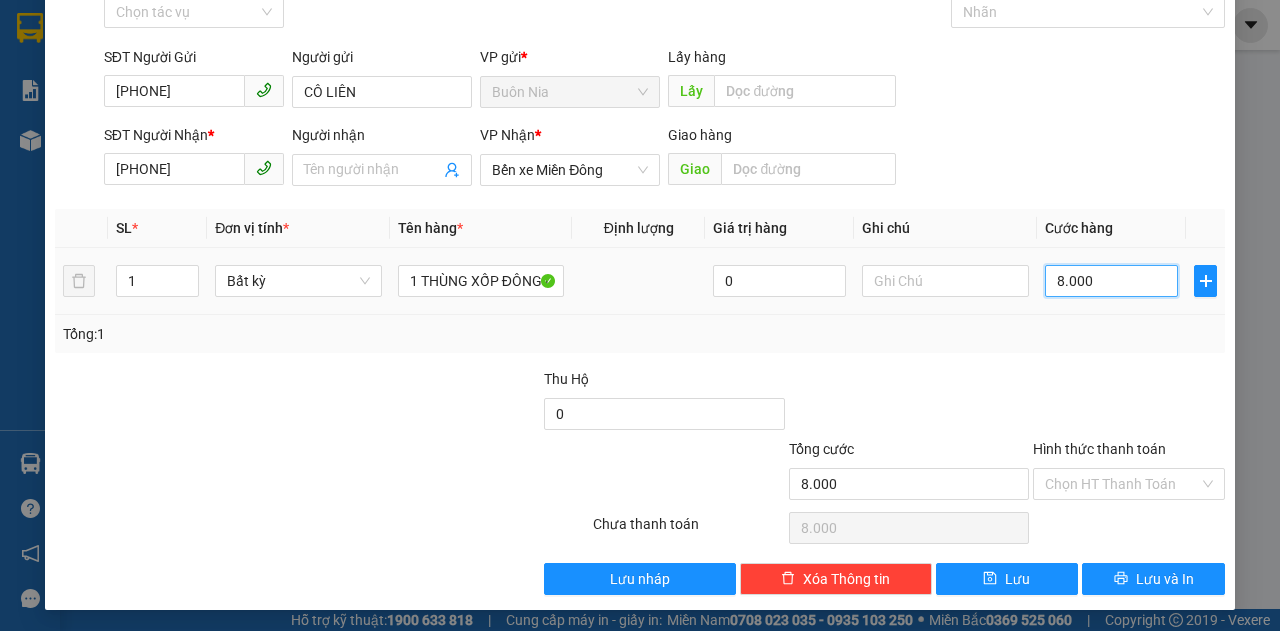 type on "80.000" 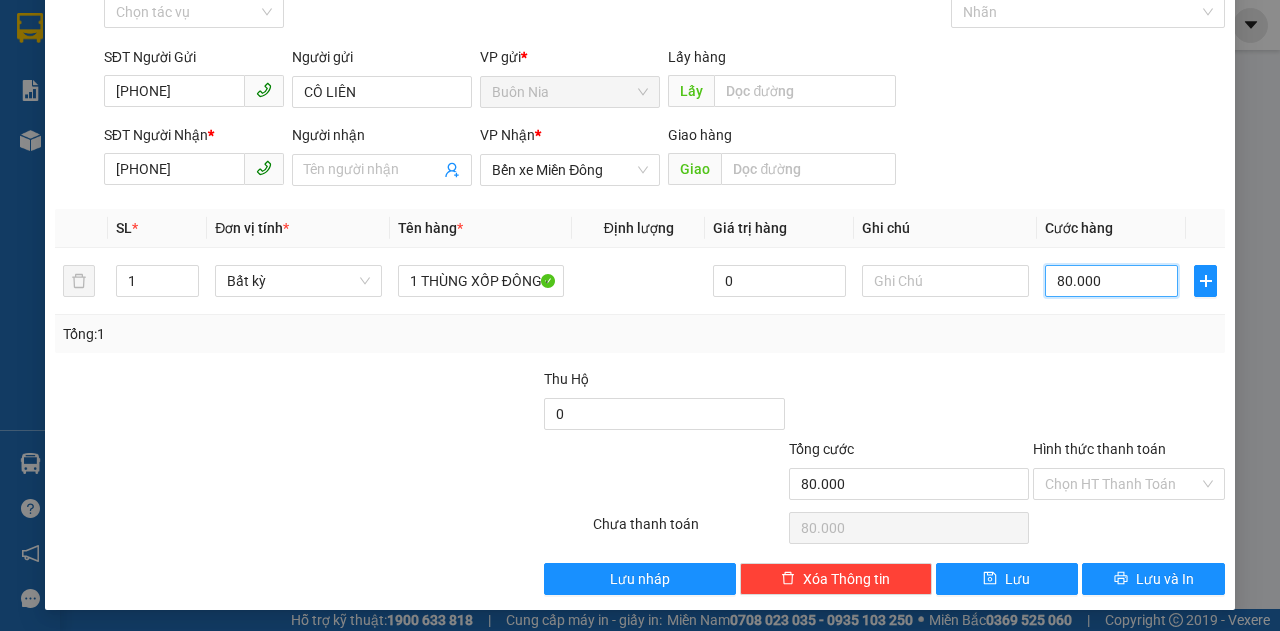 type on "80.000" 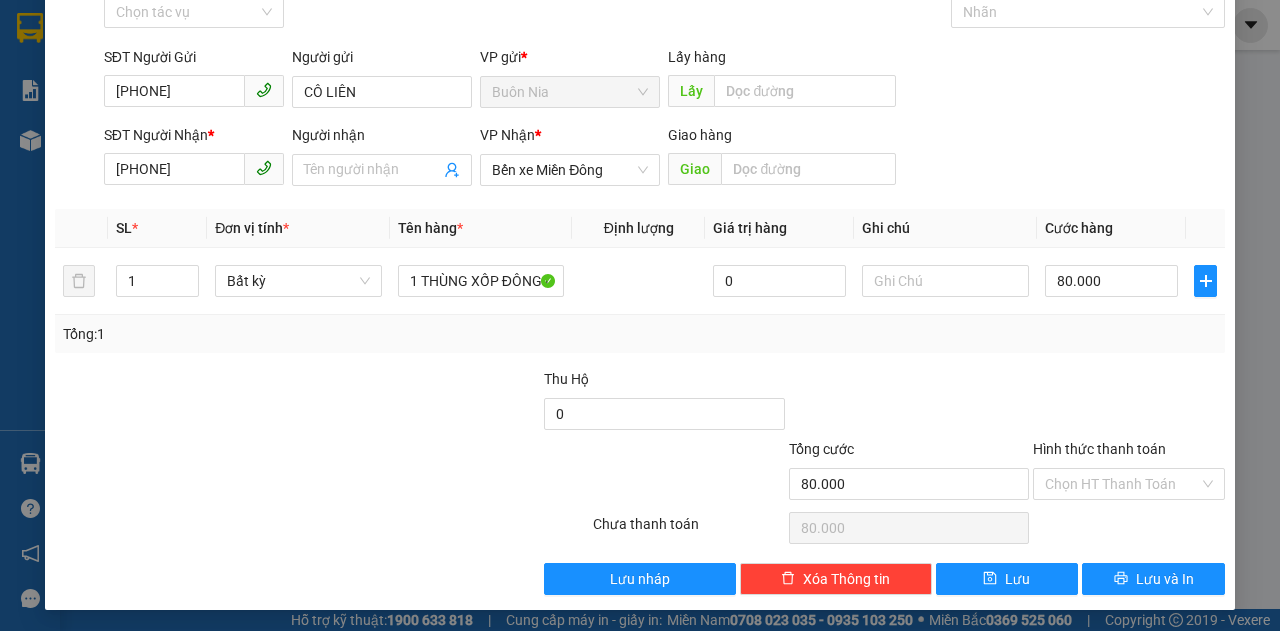 click at bounding box center (909, 403) 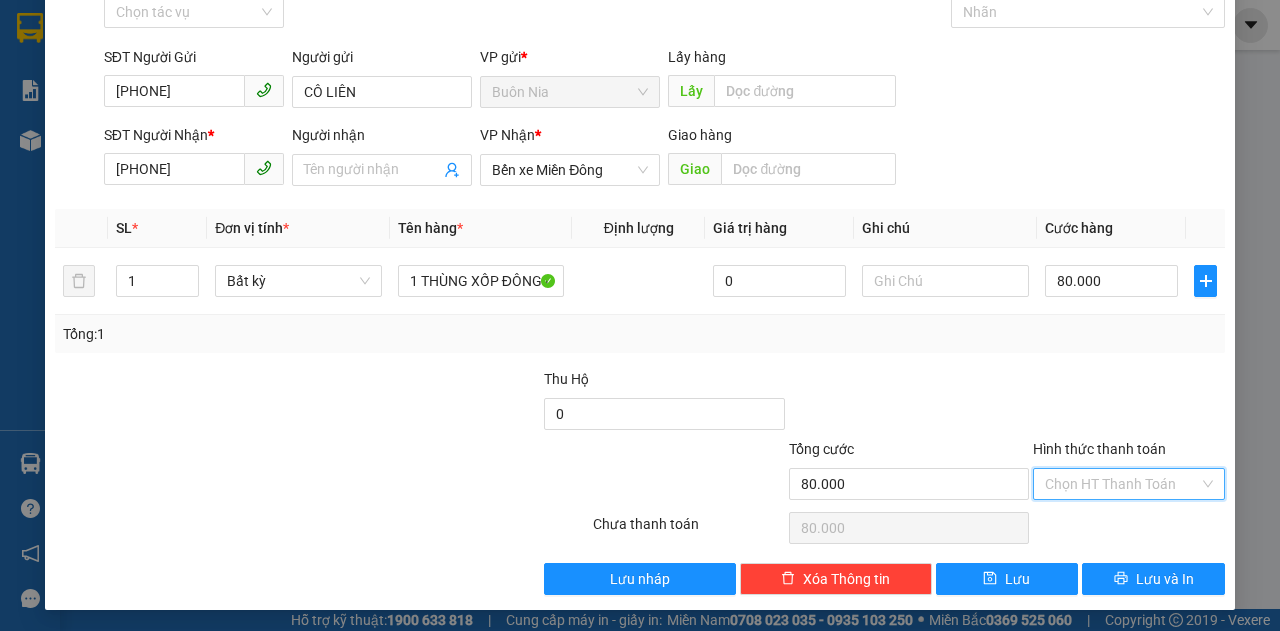 click on "Hình thức thanh toán" at bounding box center (1122, 484) 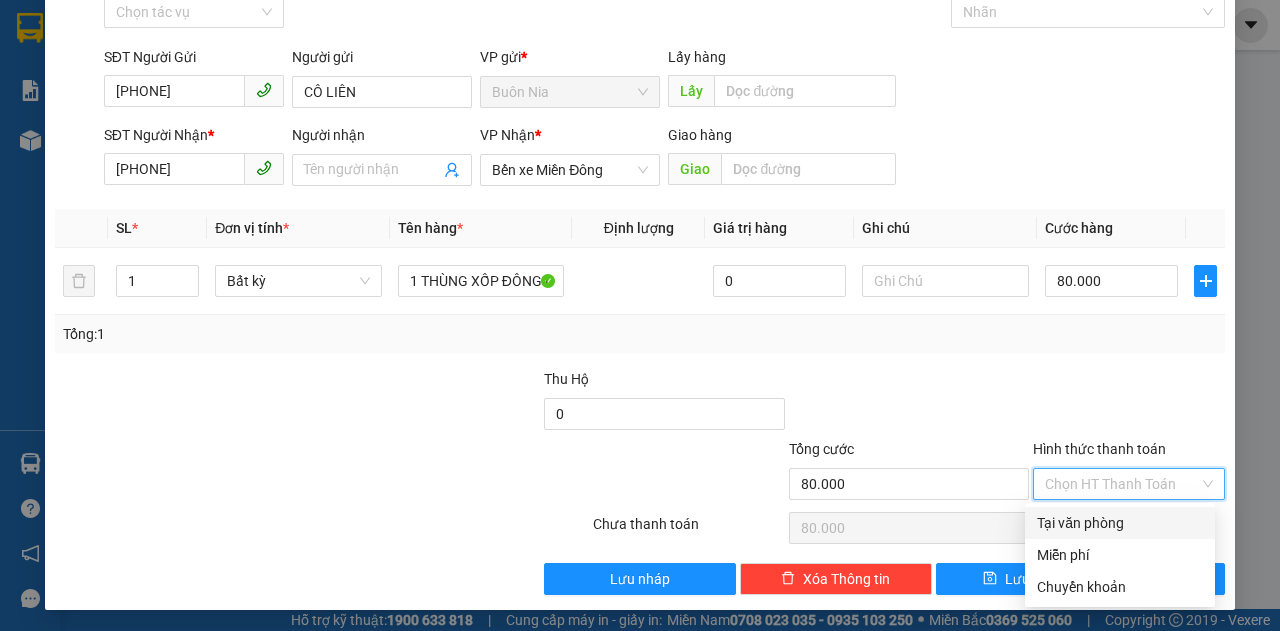 click on "Tại văn phòng" at bounding box center (1120, 523) 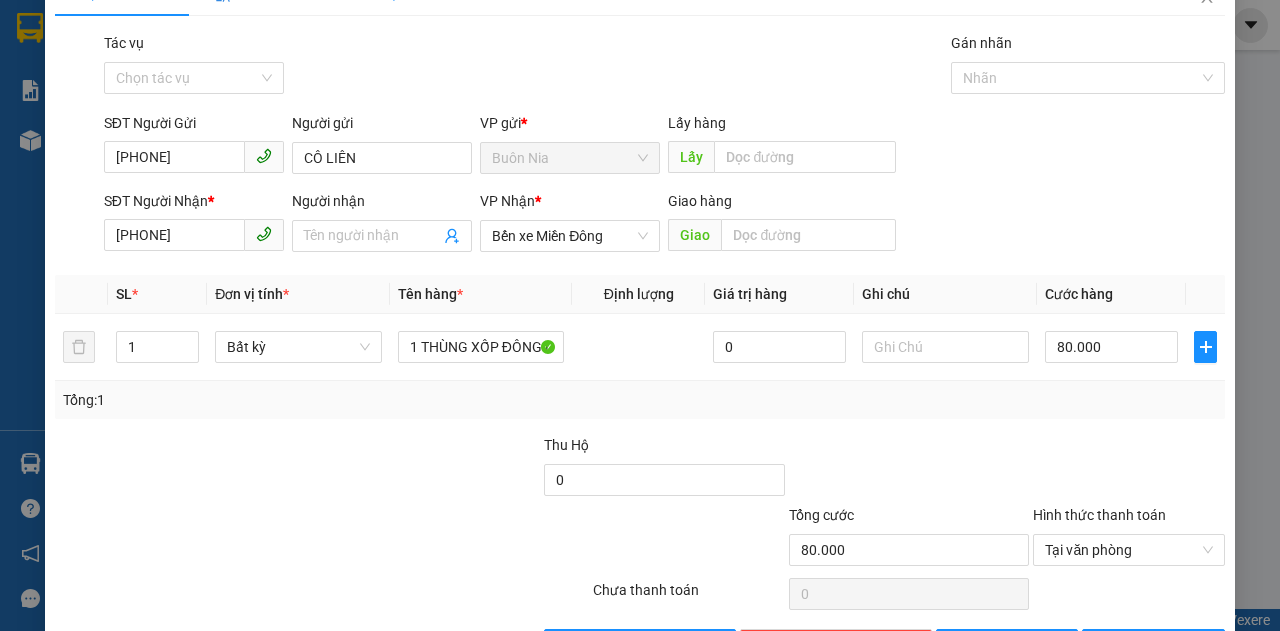 scroll, scrollTop: 106, scrollLeft: 0, axis: vertical 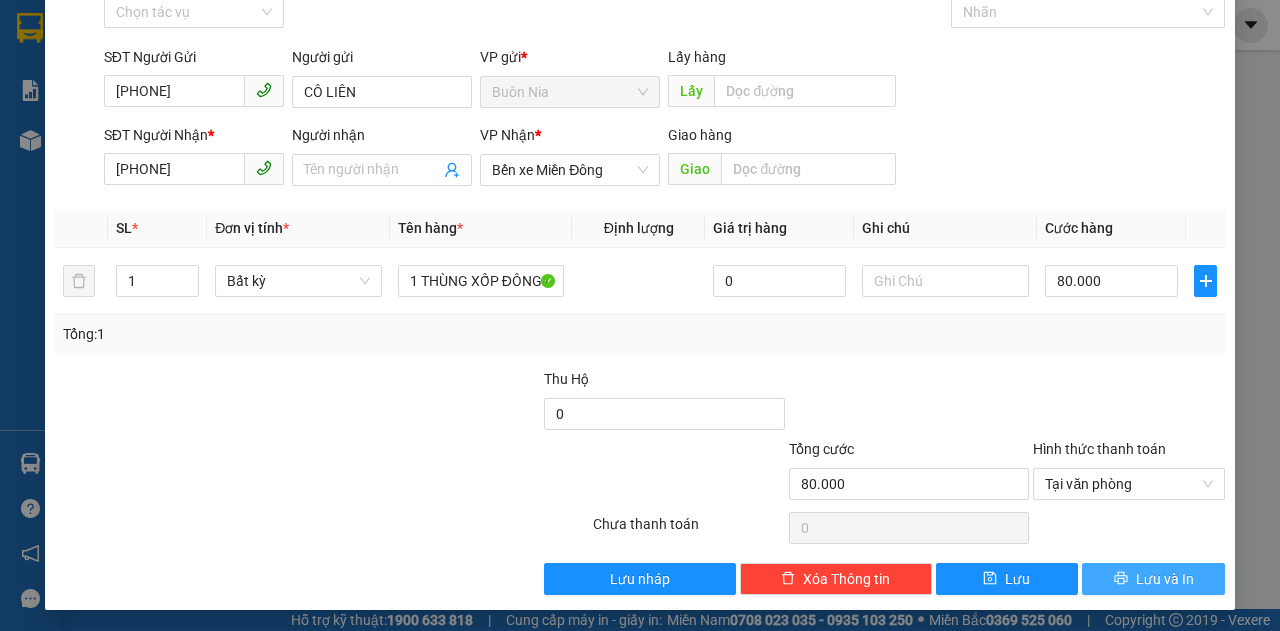 click on "Lưu và In" at bounding box center [1165, 579] 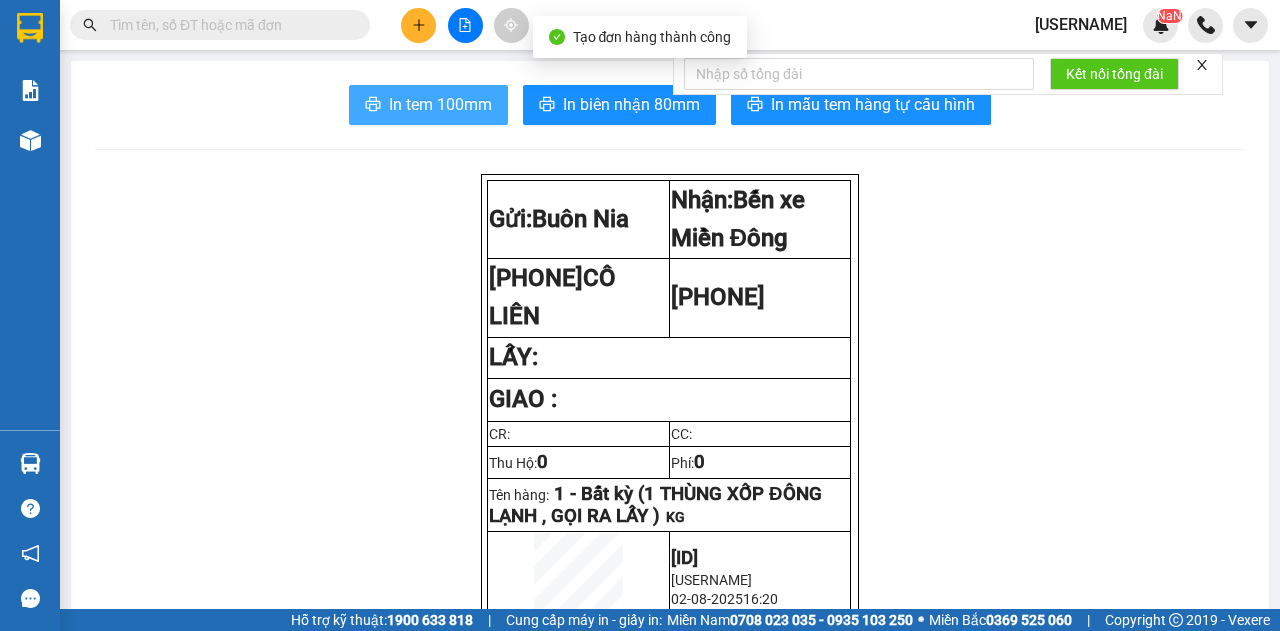click on "In tem 100mm" at bounding box center (440, 104) 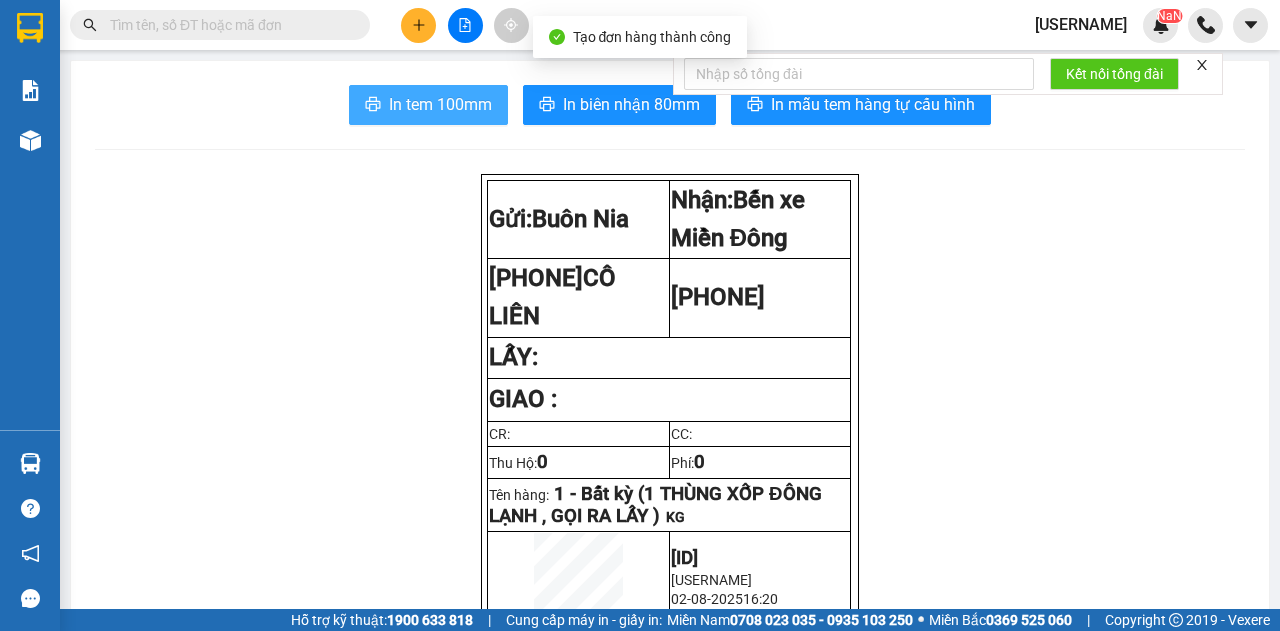 scroll, scrollTop: 0, scrollLeft: 0, axis: both 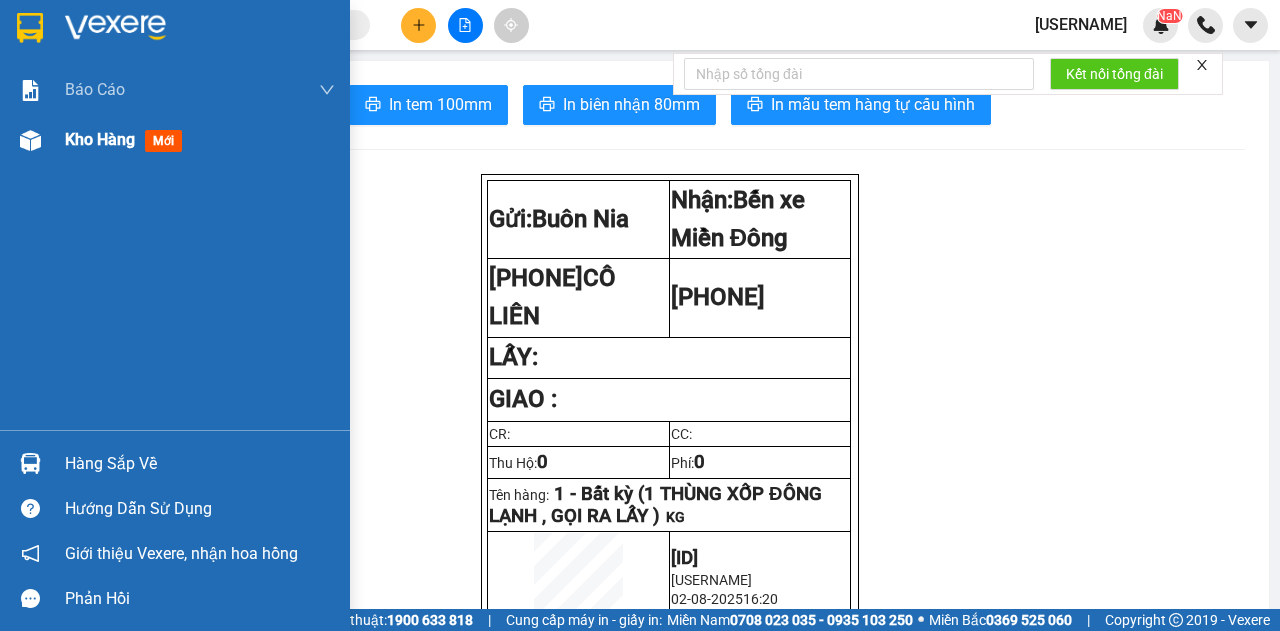 click on "Kho hàng mới" at bounding box center [175, 140] 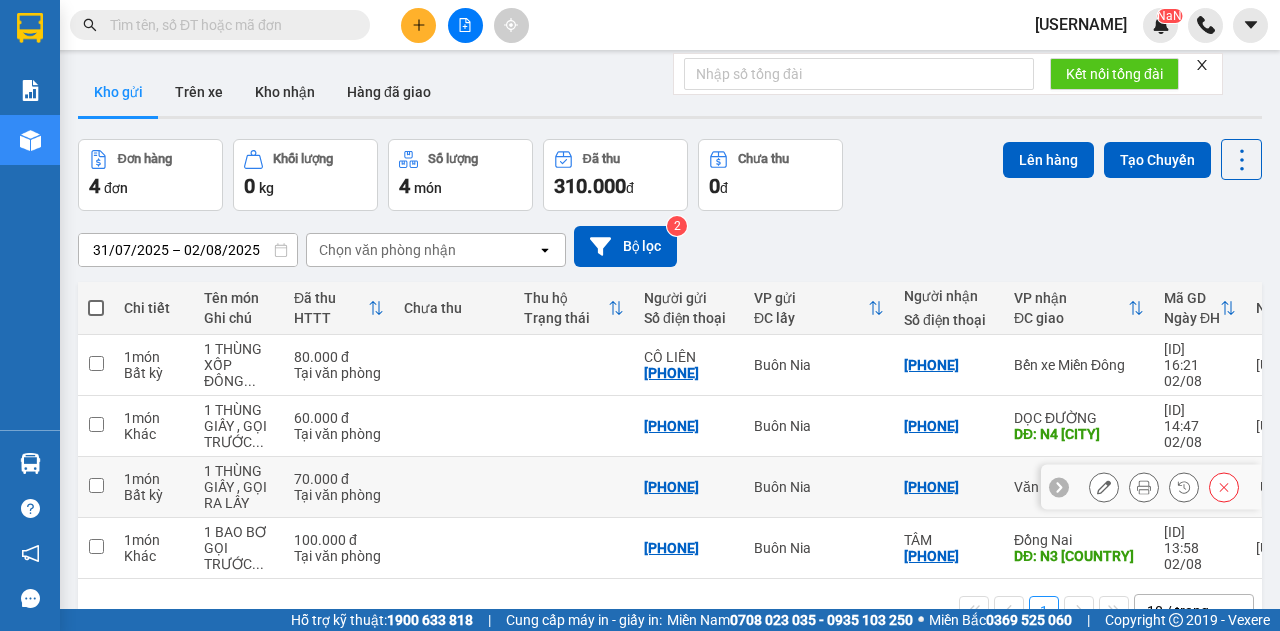 scroll, scrollTop: 92, scrollLeft: 0, axis: vertical 